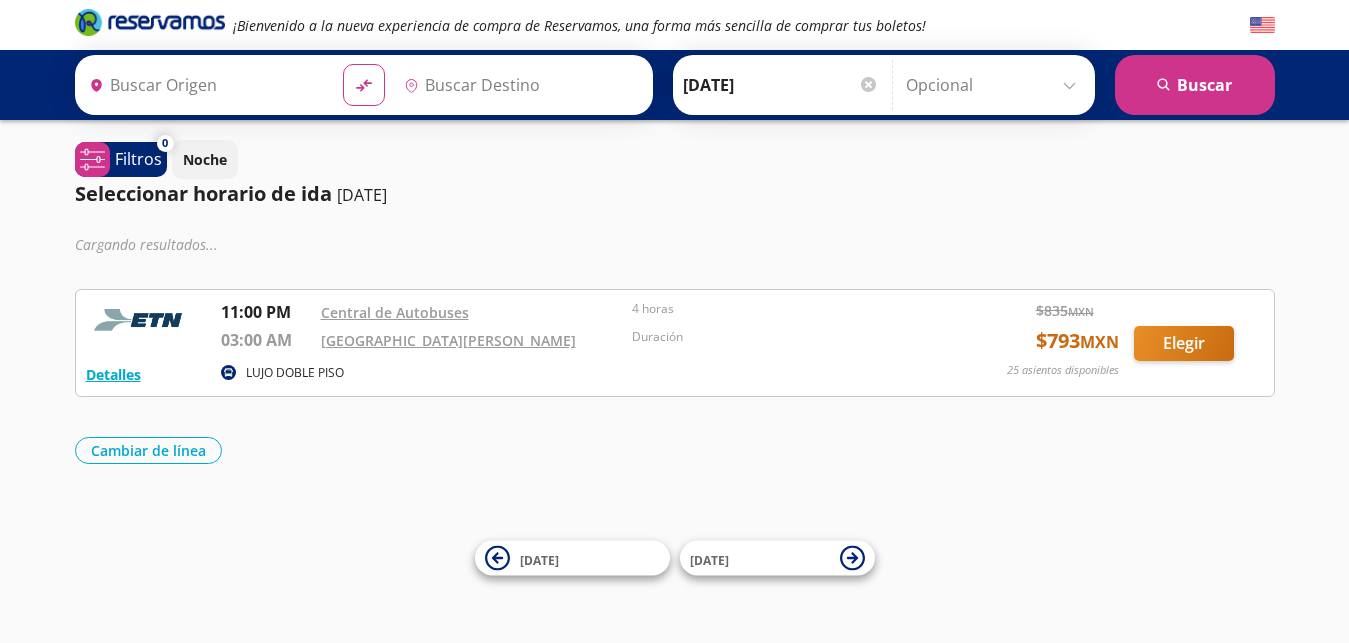 scroll, scrollTop: 0, scrollLeft: 0, axis: both 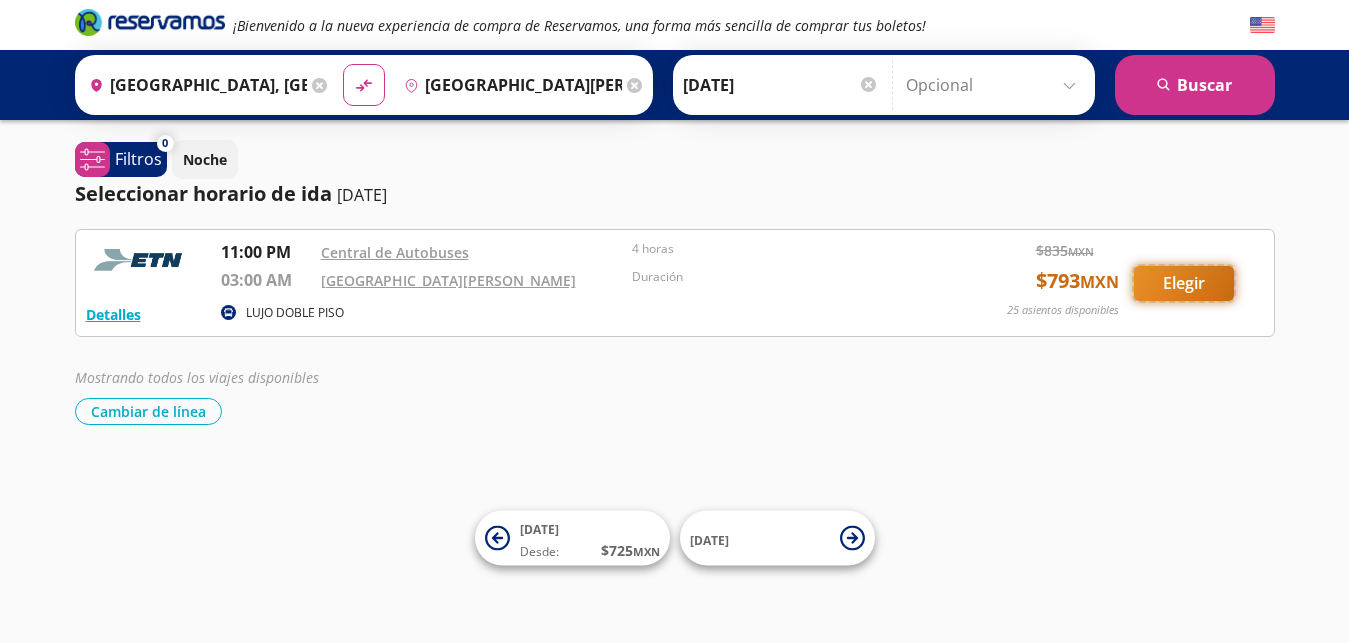click on "Elegir" at bounding box center [1184, 283] 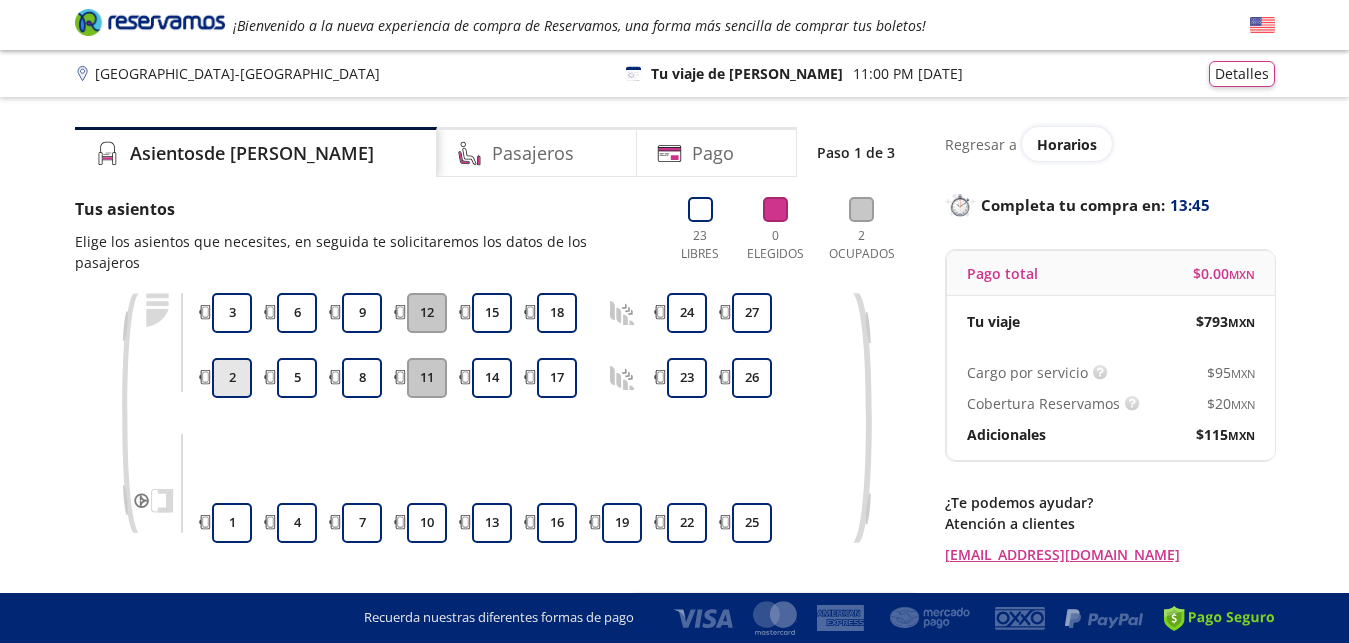 click on "2" at bounding box center (232, 378) 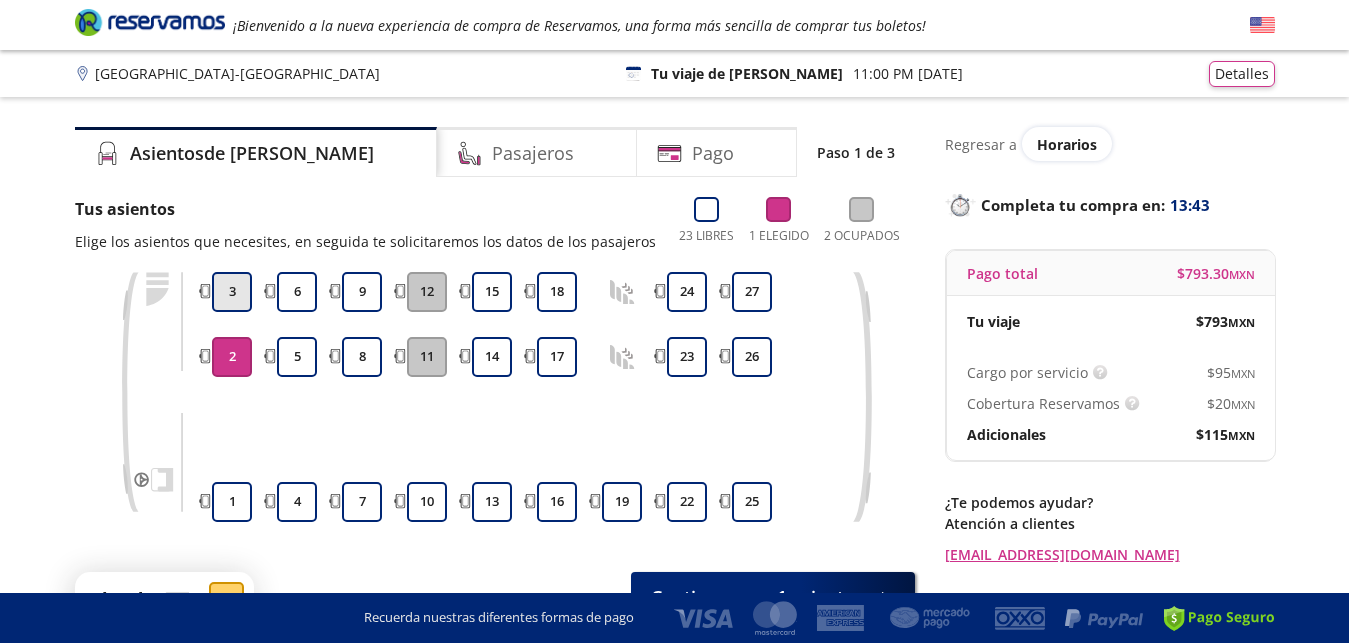 click on "3" at bounding box center (232, 292) 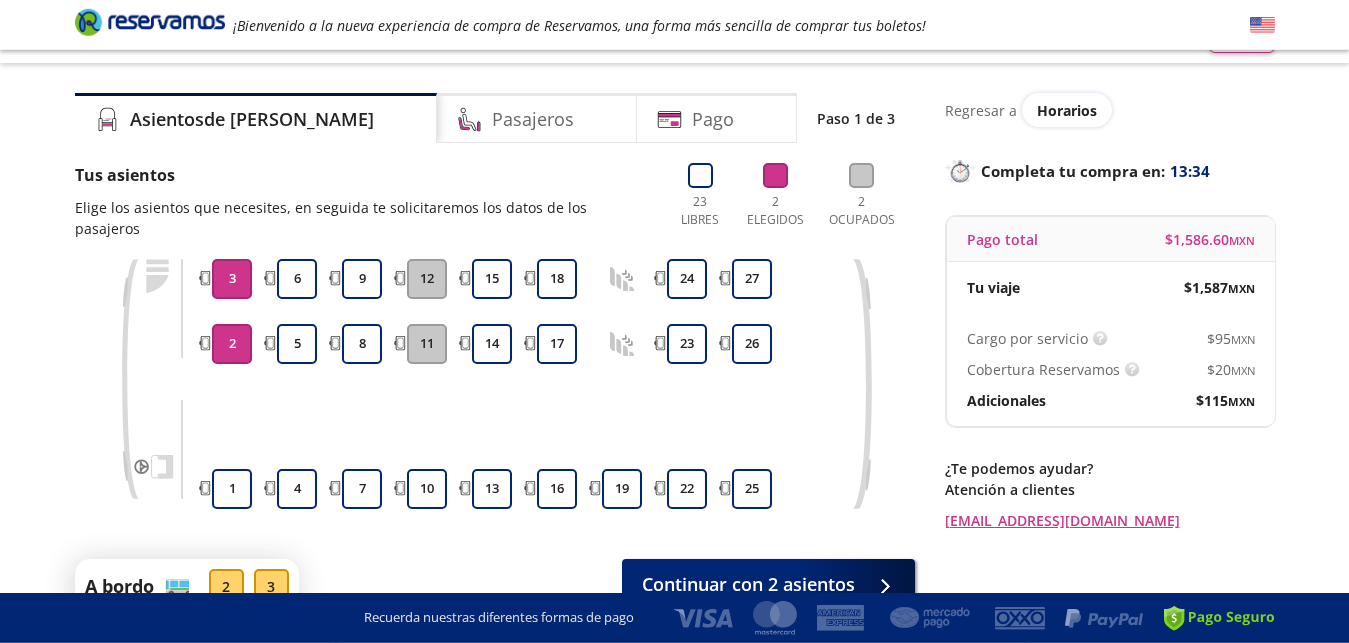 scroll, scrollTop: 32, scrollLeft: 0, axis: vertical 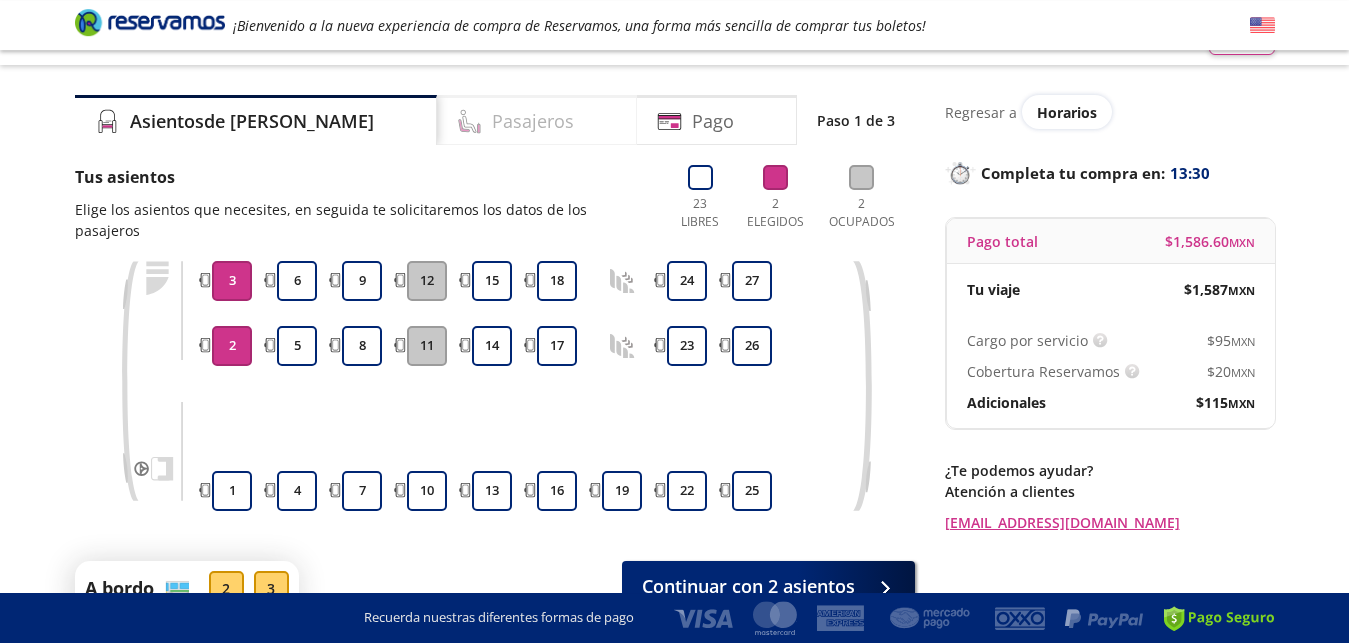 click on "Pasajeros" at bounding box center (537, 120) 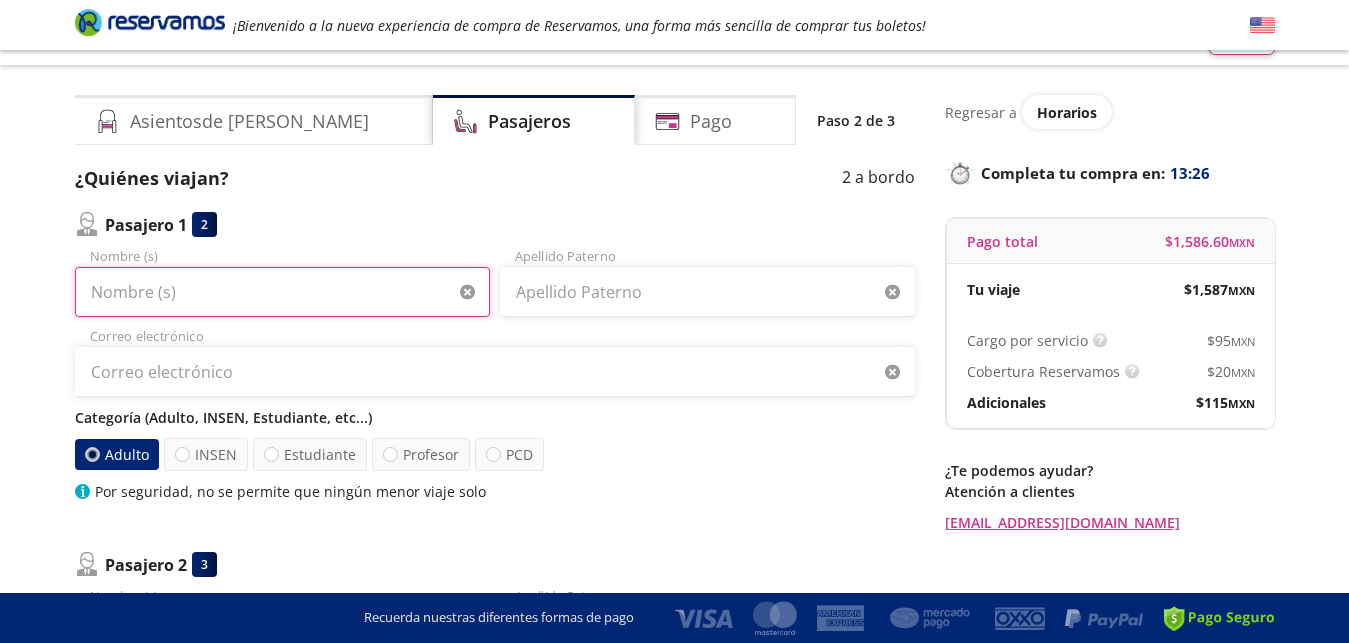 click on "Nombre (s)" at bounding box center [282, 292] 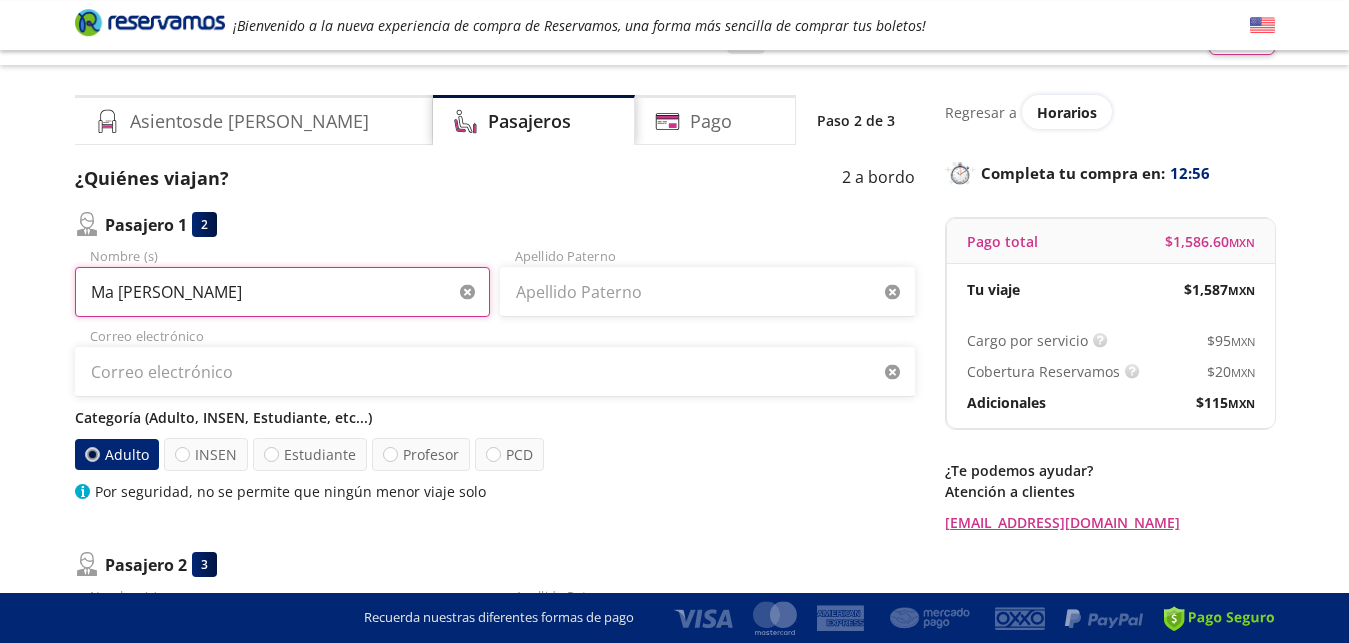 drag, startPoint x: 180, startPoint y: 290, endPoint x: 258, endPoint y: 293, distance: 78.05767 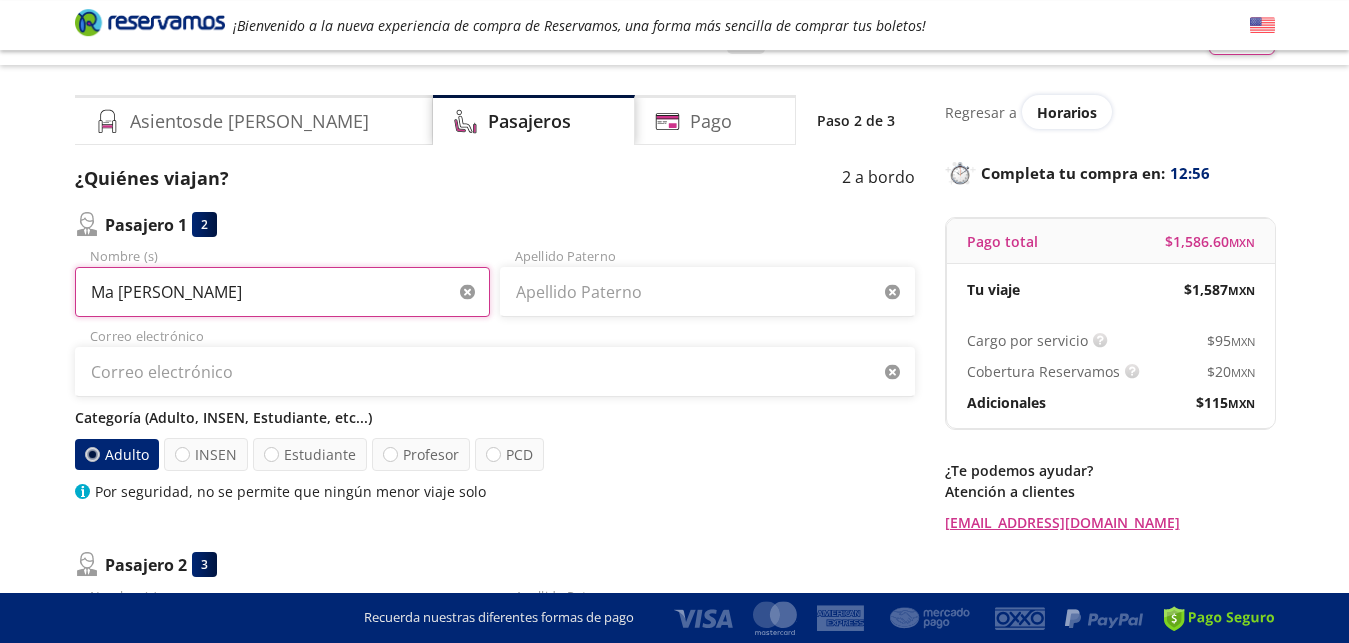 click on "Ma [PERSON_NAME]" at bounding box center (282, 292) 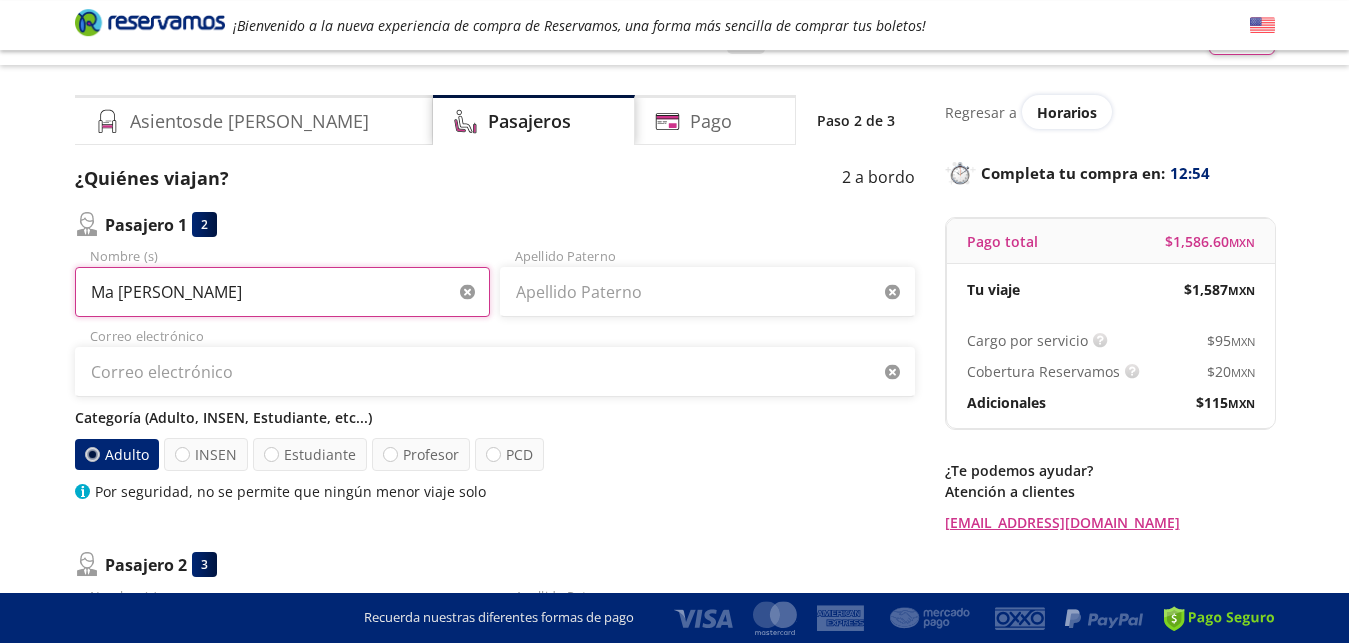 type on "Ma [PERSON_NAME]" 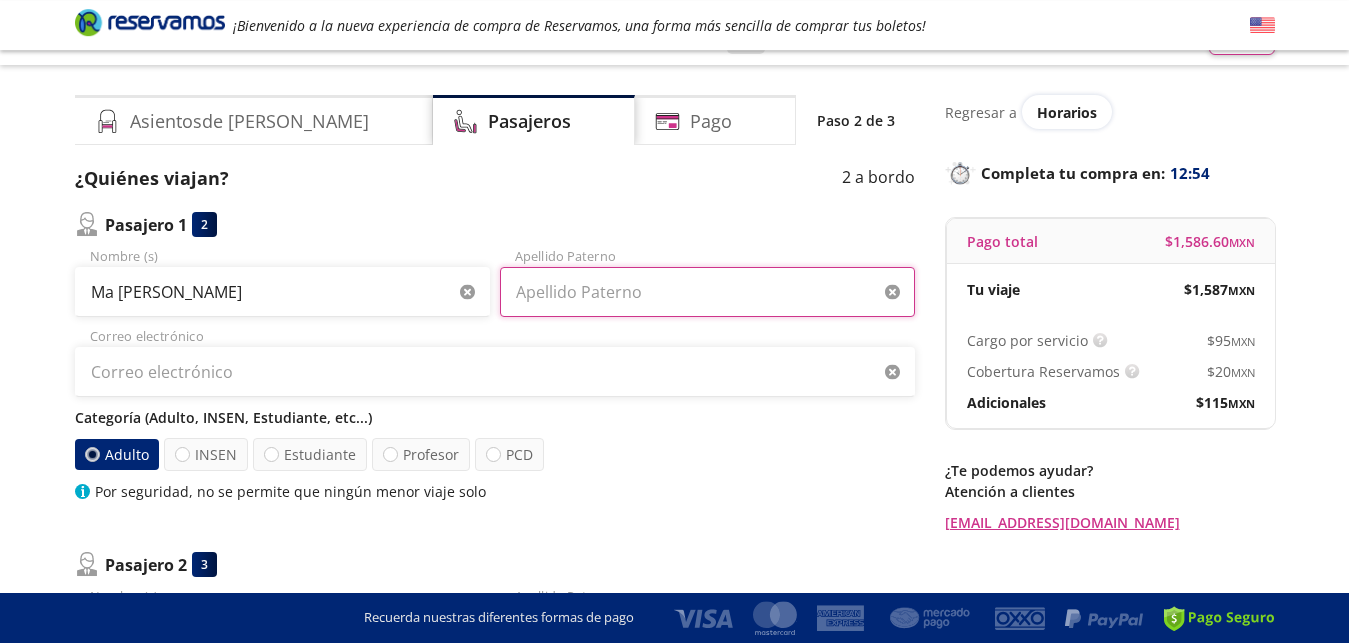 click on "Apellido Paterno" at bounding box center [707, 292] 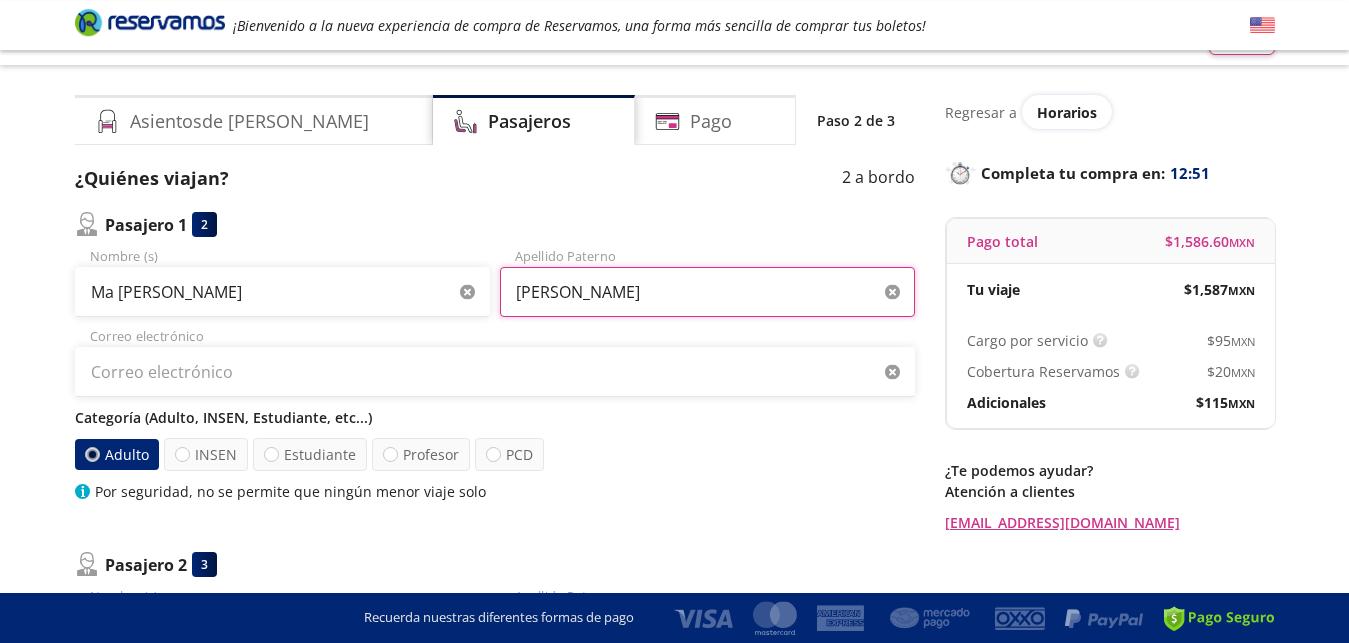 type on "[PERSON_NAME]" 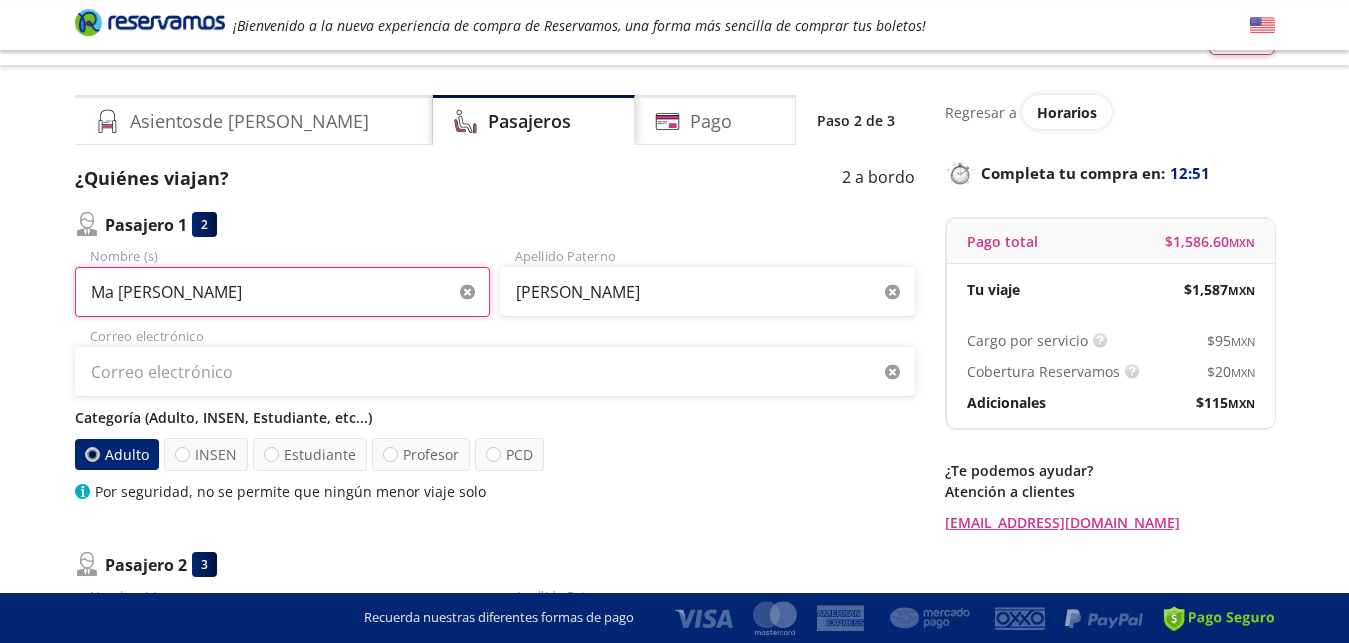 click on "Ma [PERSON_NAME]" at bounding box center (282, 292) 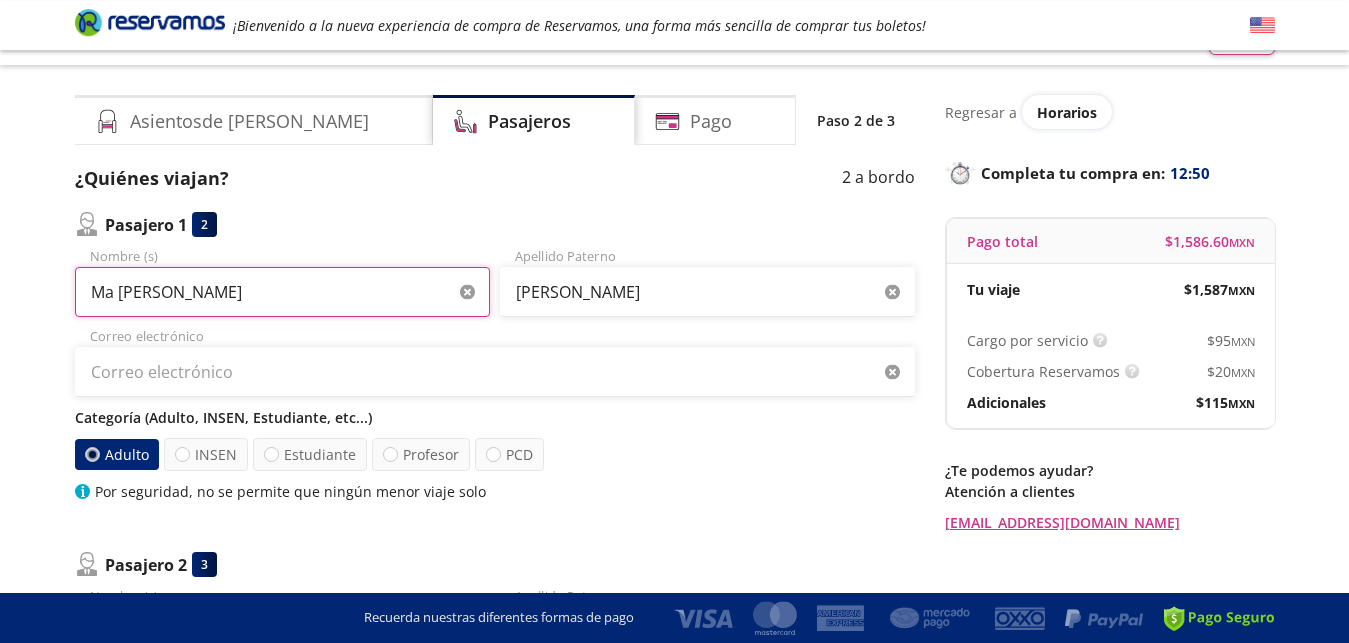 click on "Ma [PERSON_NAME]" at bounding box center [282, 292] 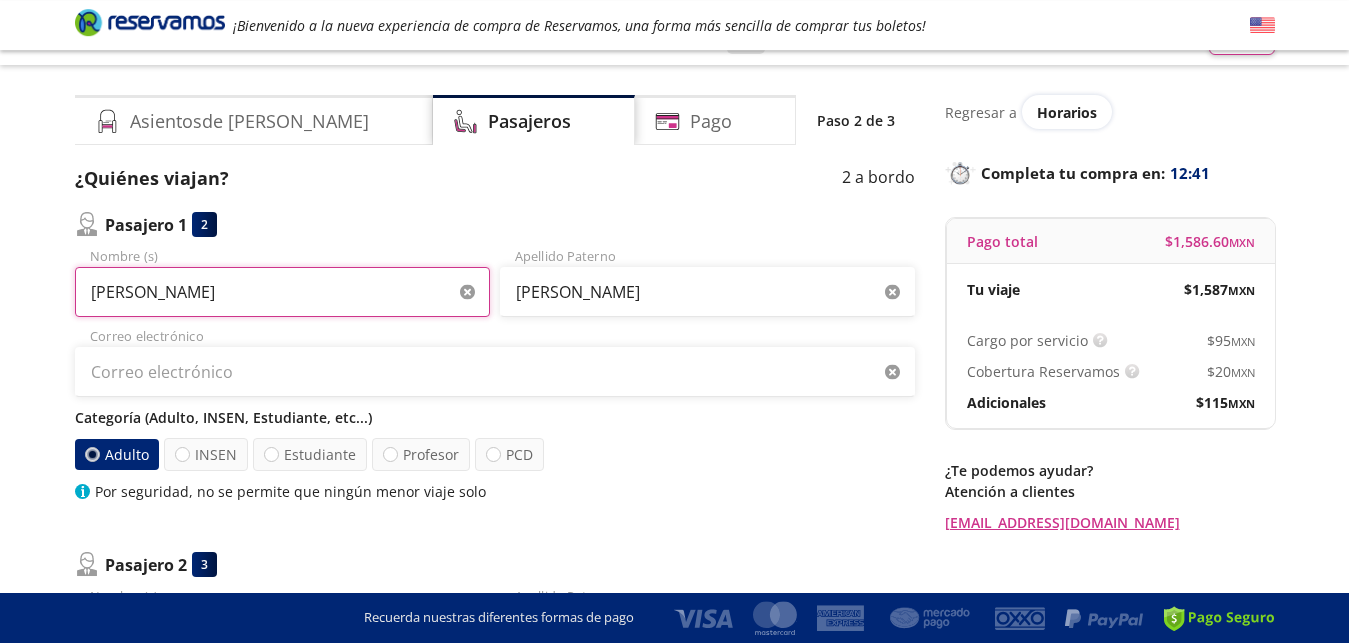 type on "[PERSON_NAME]" 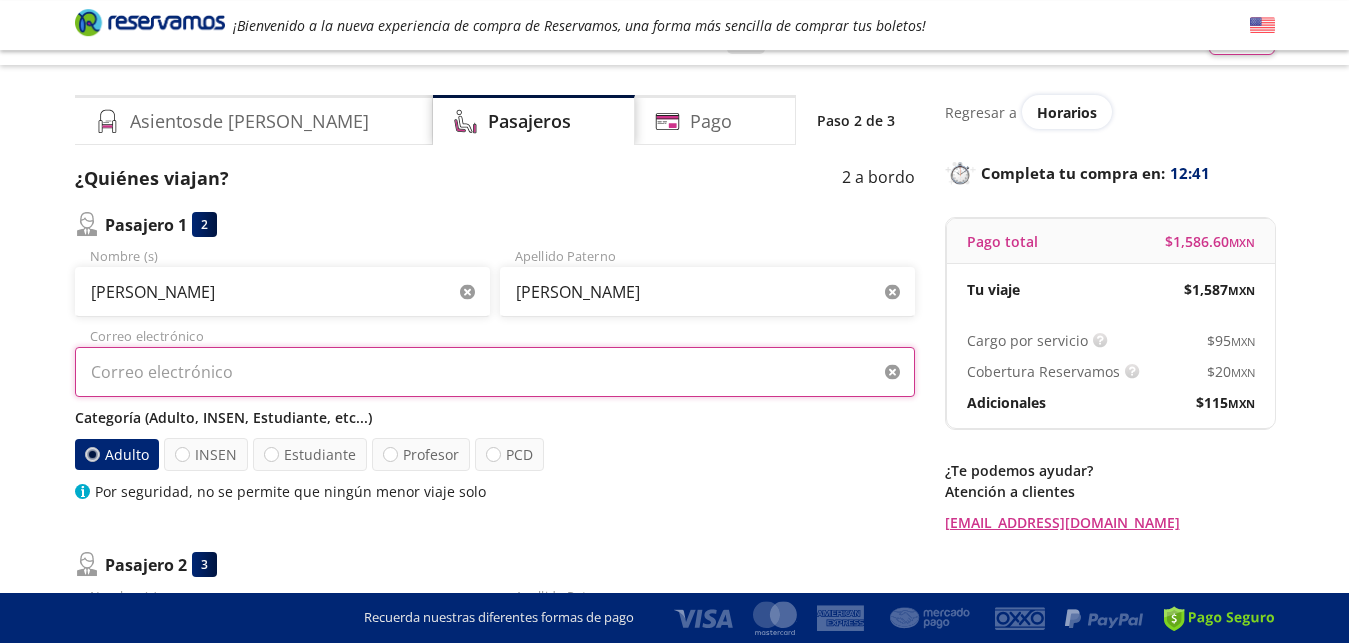click on "Correo electrónico" at bounding box center [495, 372] 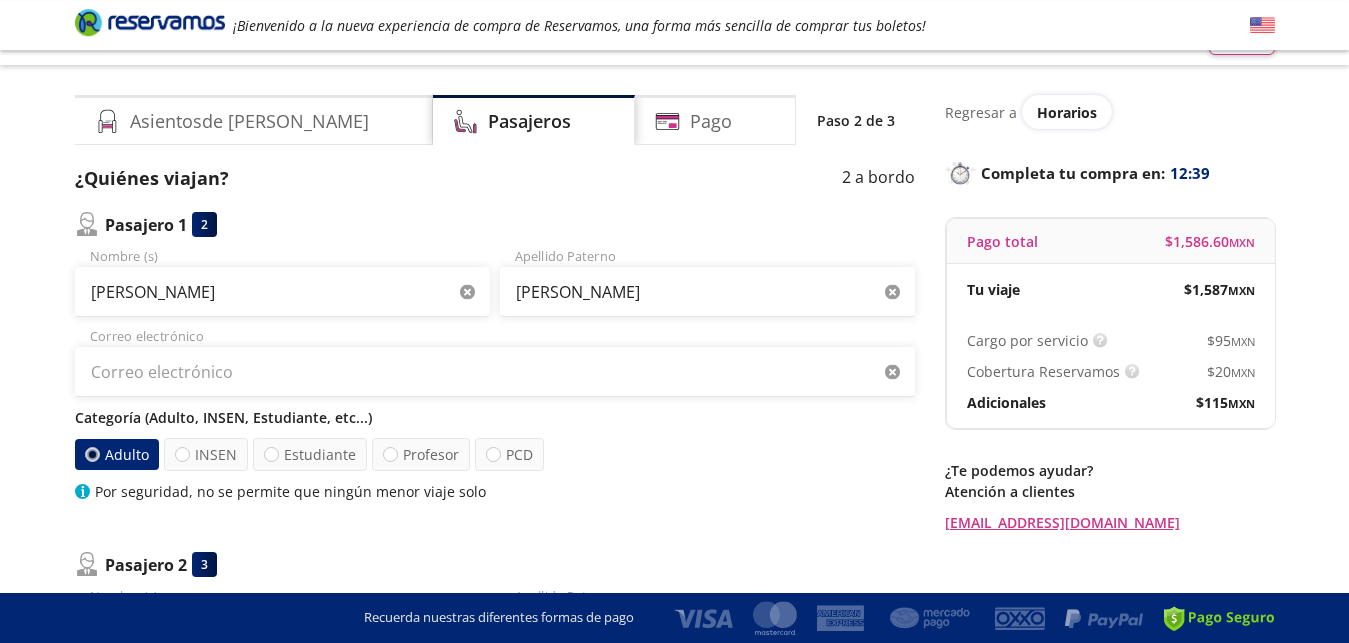 click on "Pasajero 1 2 Ma Dolores Nombre (s) [PERSON_NAME] Apellido Paterno Correo electrónico Categoría (Adulto, INSEN, Estudiante, etc...) Adulto INSEN Estudiante Profesor PCD Por seguridad, no se permite que ningún menor viaje solo Pasajero 2 3 Nombre (s) Apellido Paterno Correo electrónico (opcional) Categoría (Adulto, INSEN, Estudiante, etc...) Adulto Menor (3 a 11 años) INSEN Estudiante Profesor PCD" at bounding box center [495, 511] 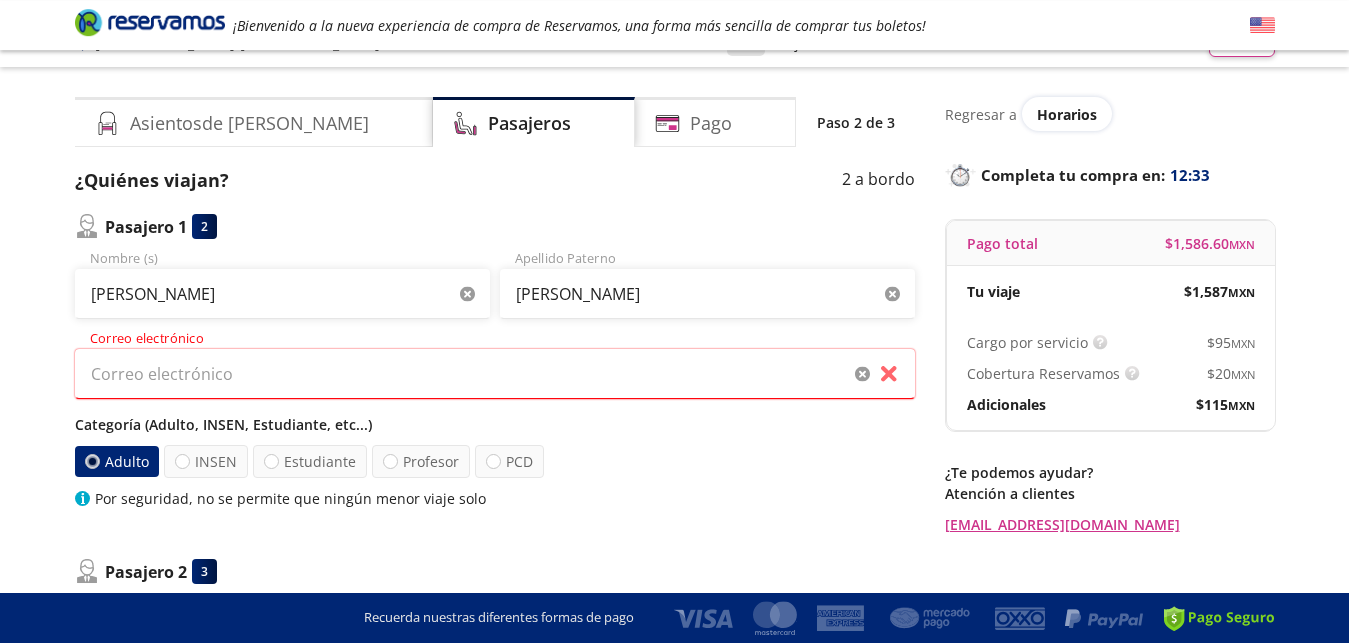 scroll, scrollTop: 0, scrollLeft: 0, axis: both 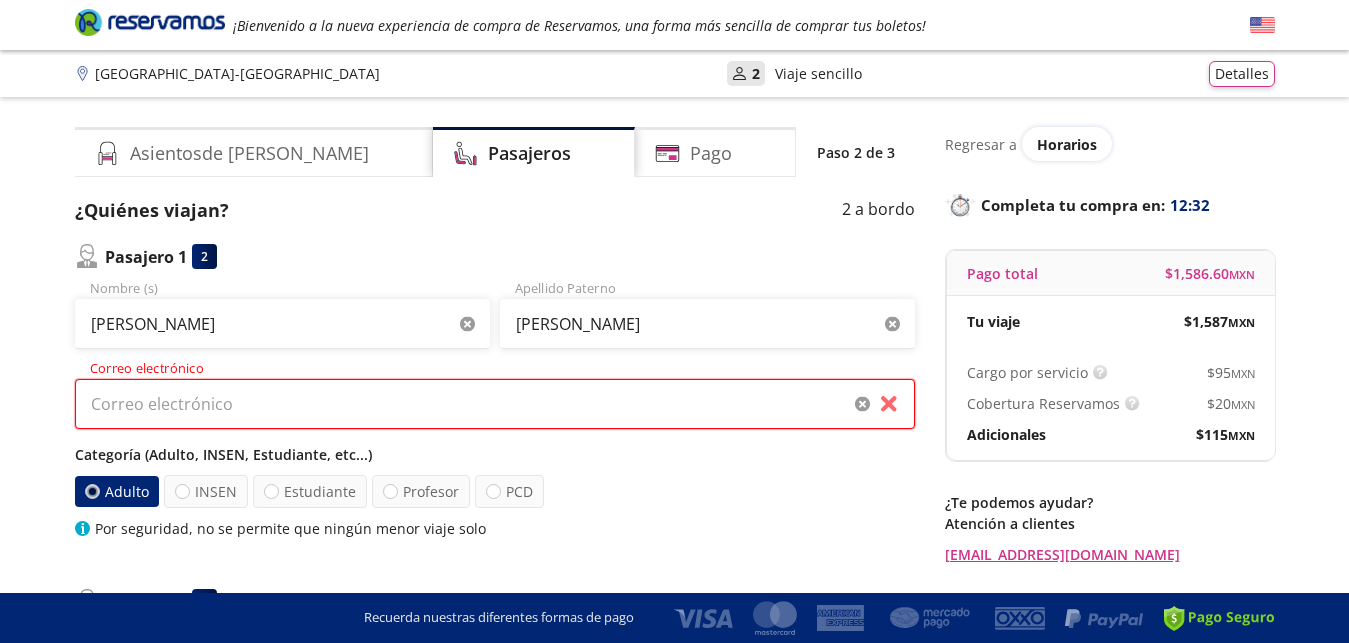 click on "Correo electrónico" at bounding box center (495, 404) 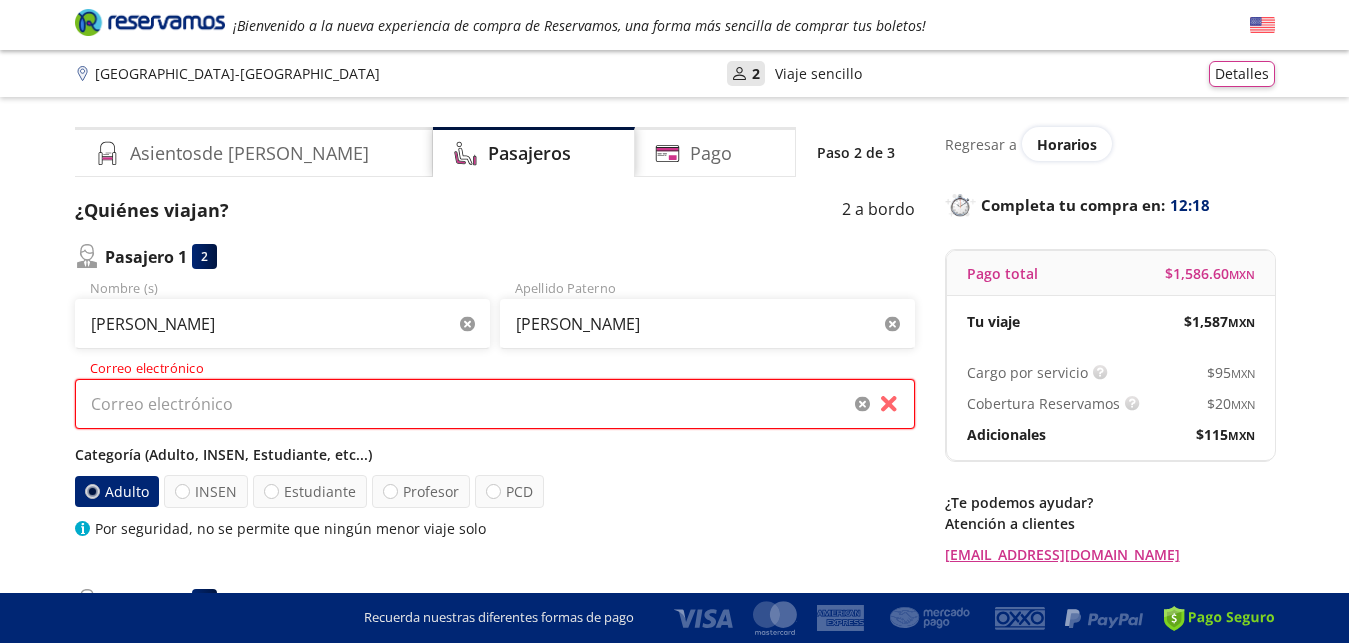 click on "Correo electrónico" at bounding box center [495, 404] 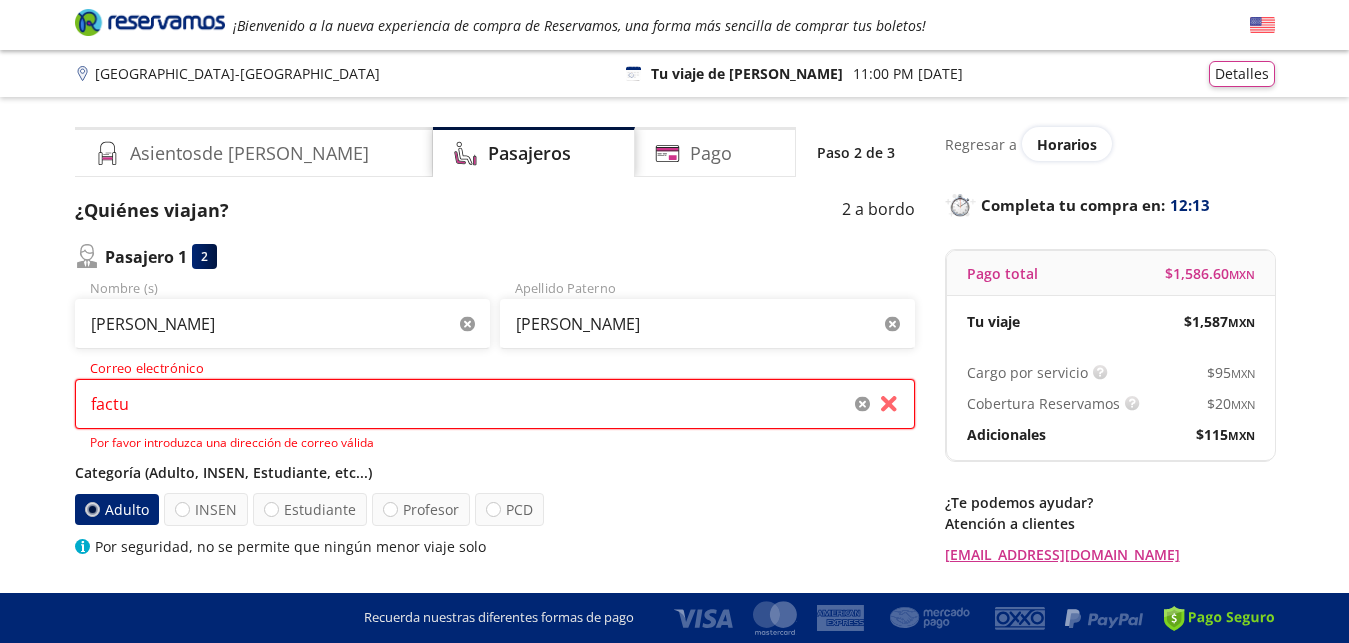 type on "factu" 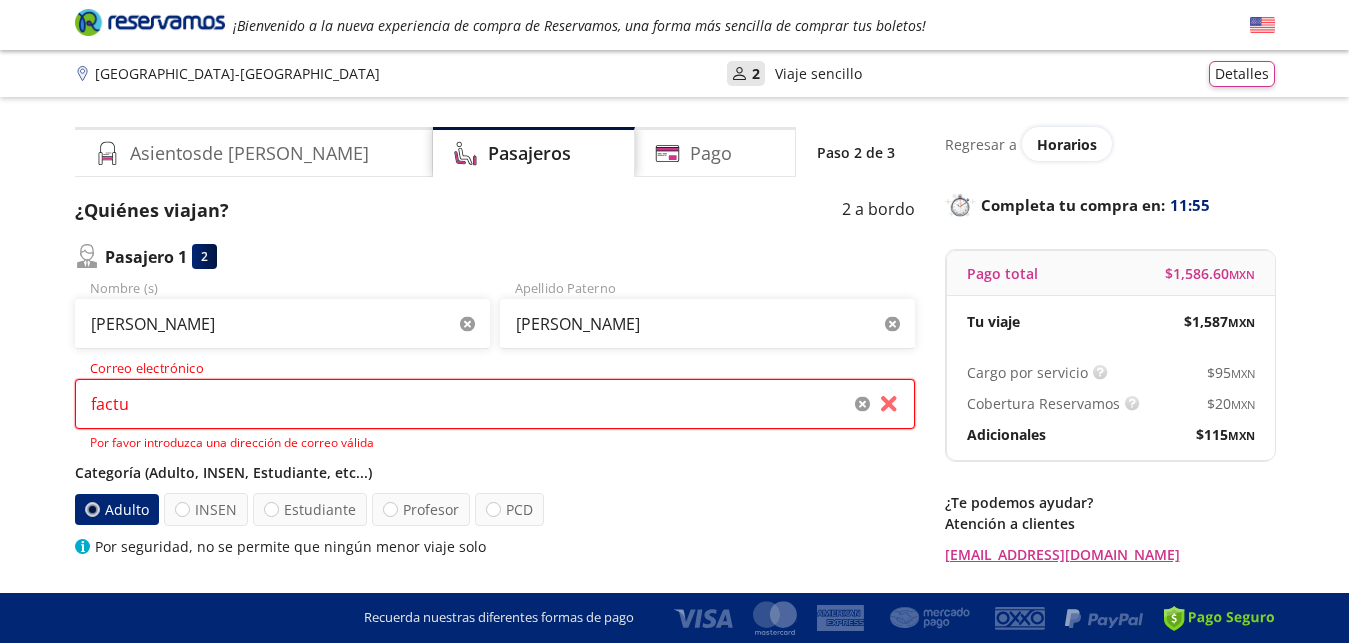 click on "factu" at bounding box center (495, 404) 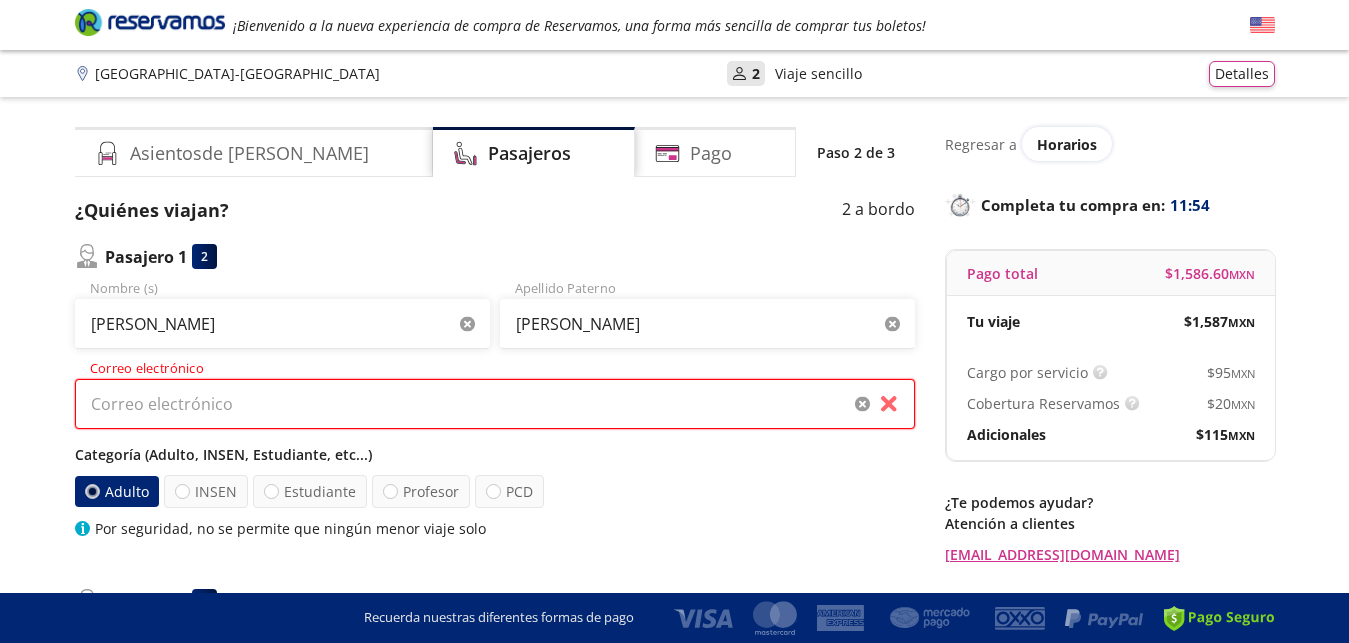 paste on "[EMAIL_ADDRESS][DOMAIN_NAME]" 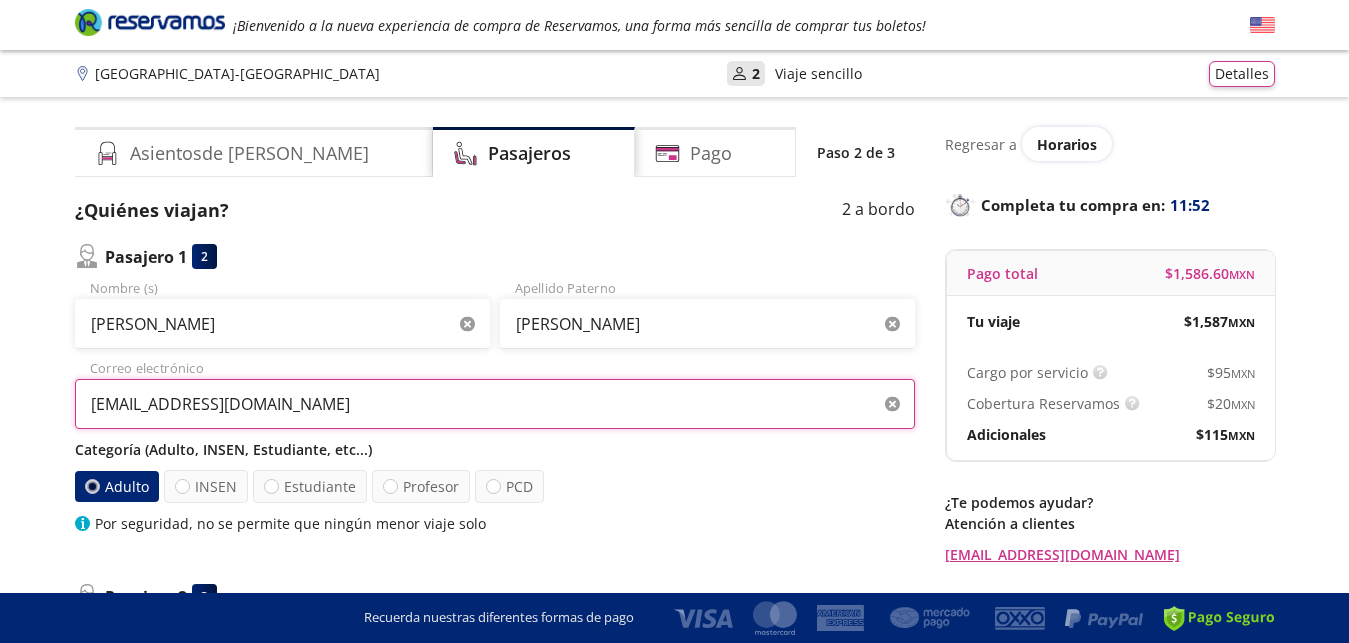 type on "[EMAIL_ADDRESS][DOMAIN_NAME]" 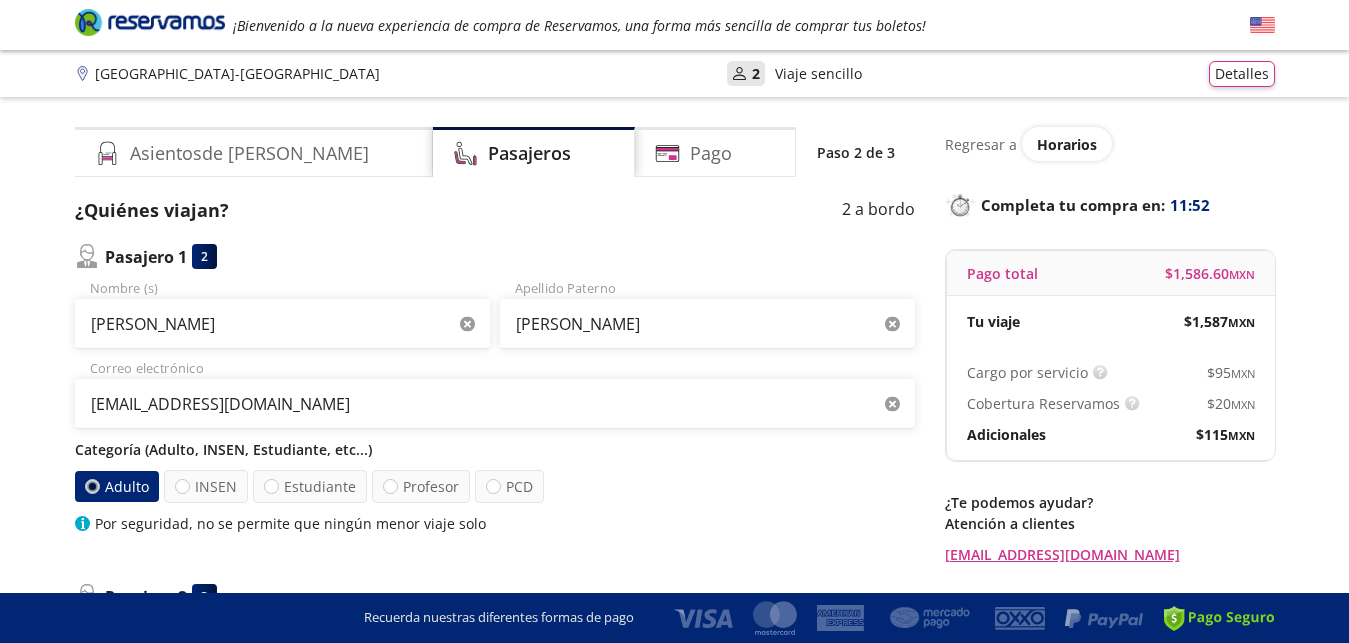 click on "Por seguridad, no se permite que ningún menor viaje solo" at bounding box center [495, 523] 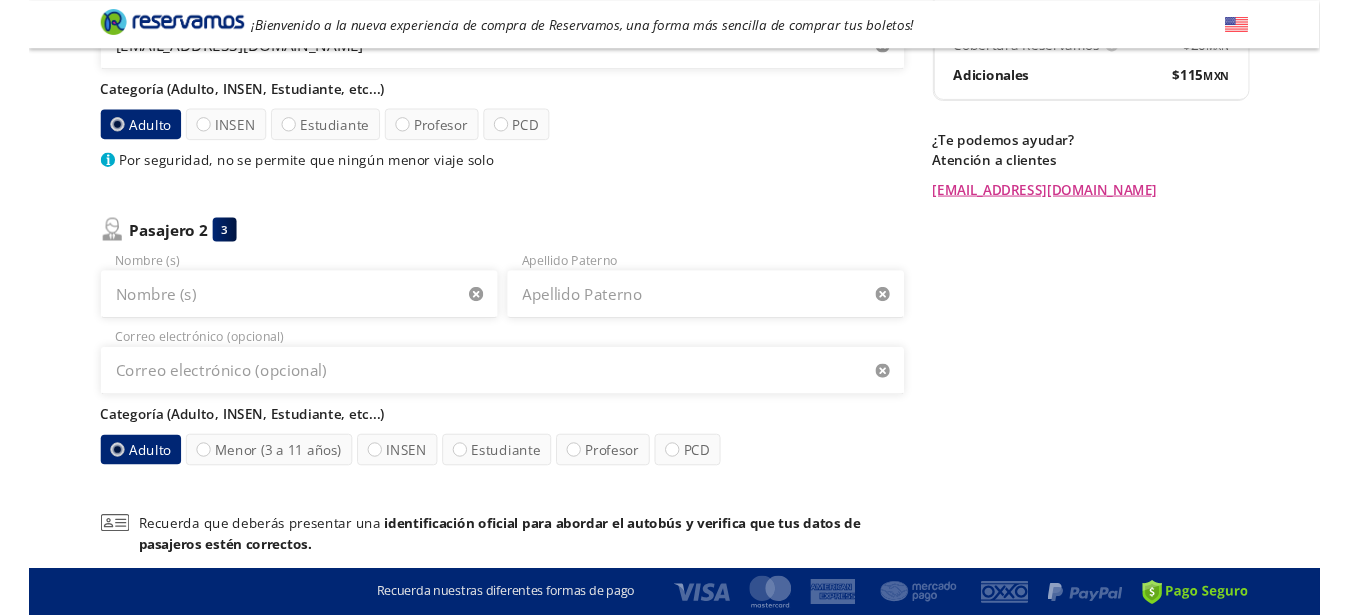scroll, scrollTop: 408, scrollLeft: 0, axis: vertical 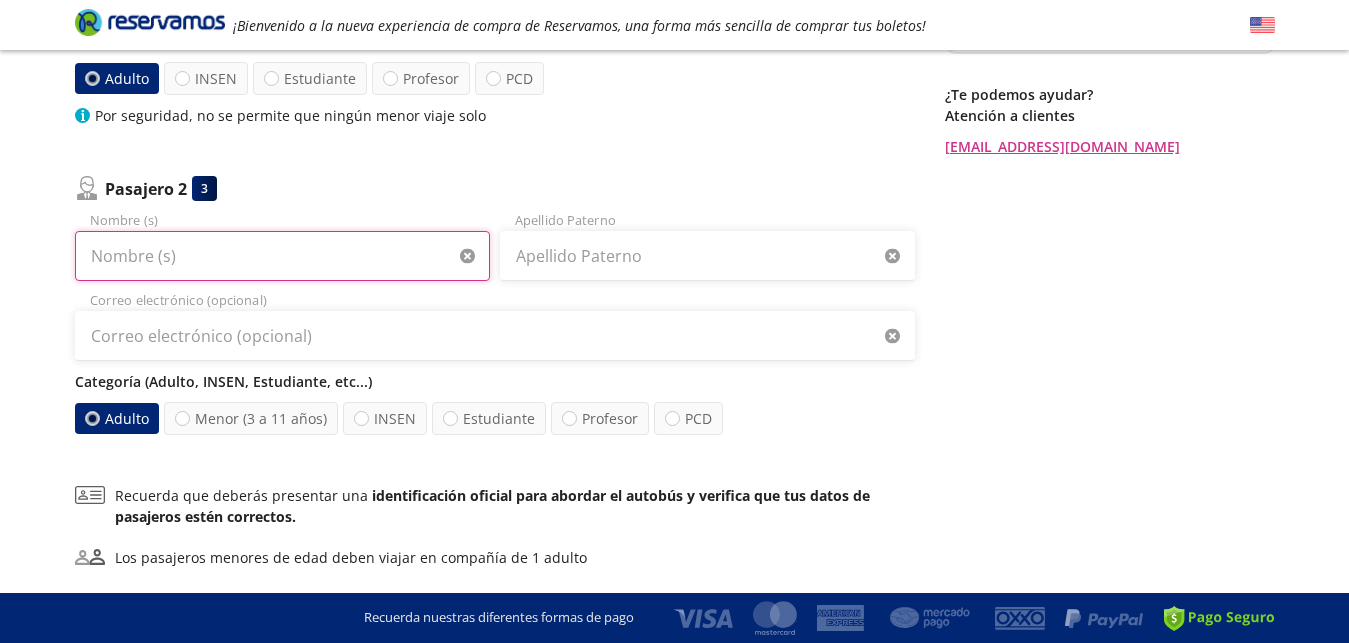 click on "Nombre (s)" at bounding box center [282, 256] 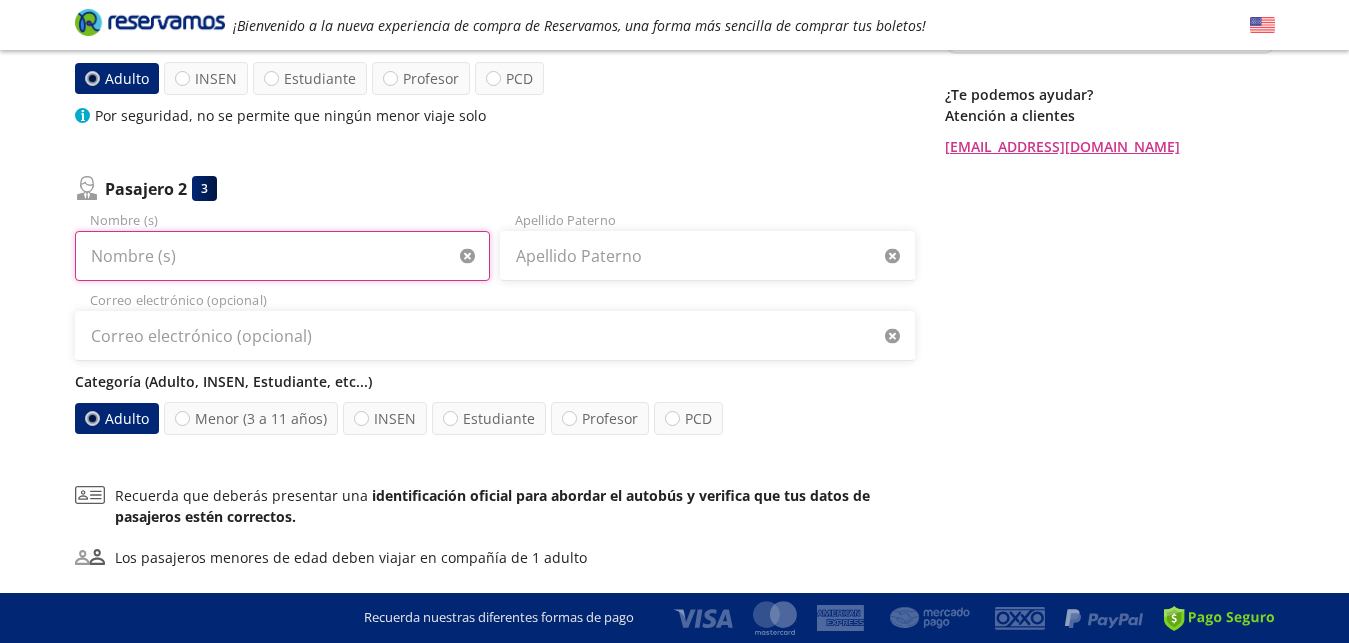 type on "e" 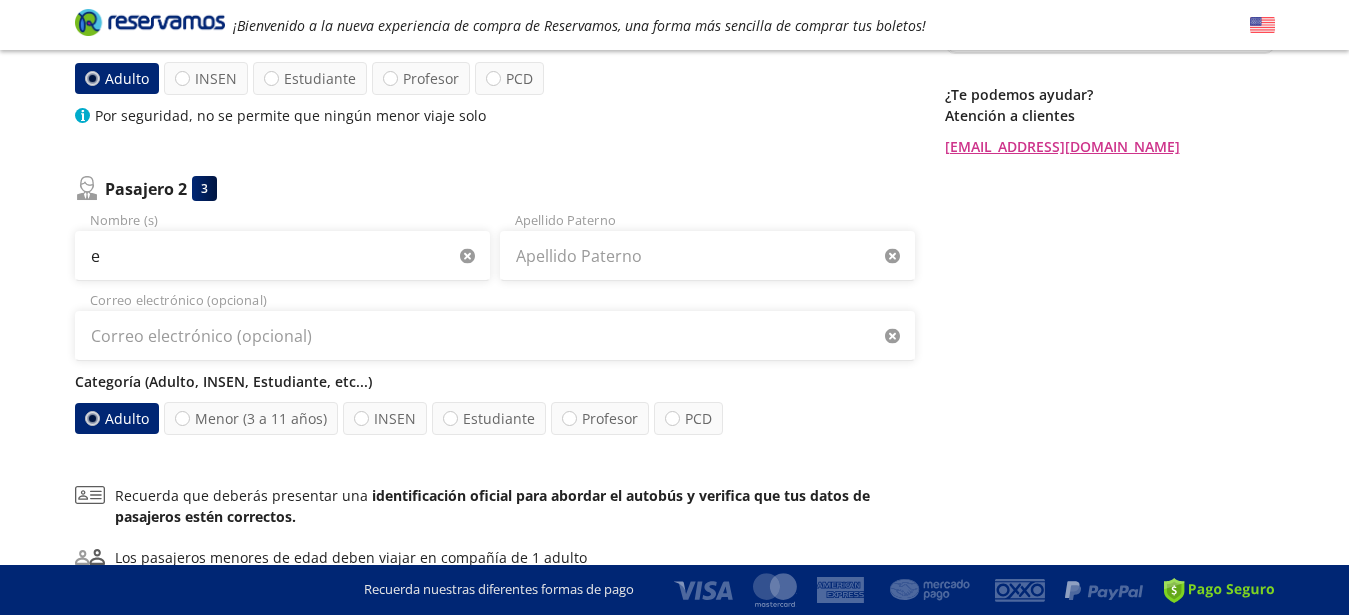 click on "e Nombre (s)" at bounding box center (282, 246) 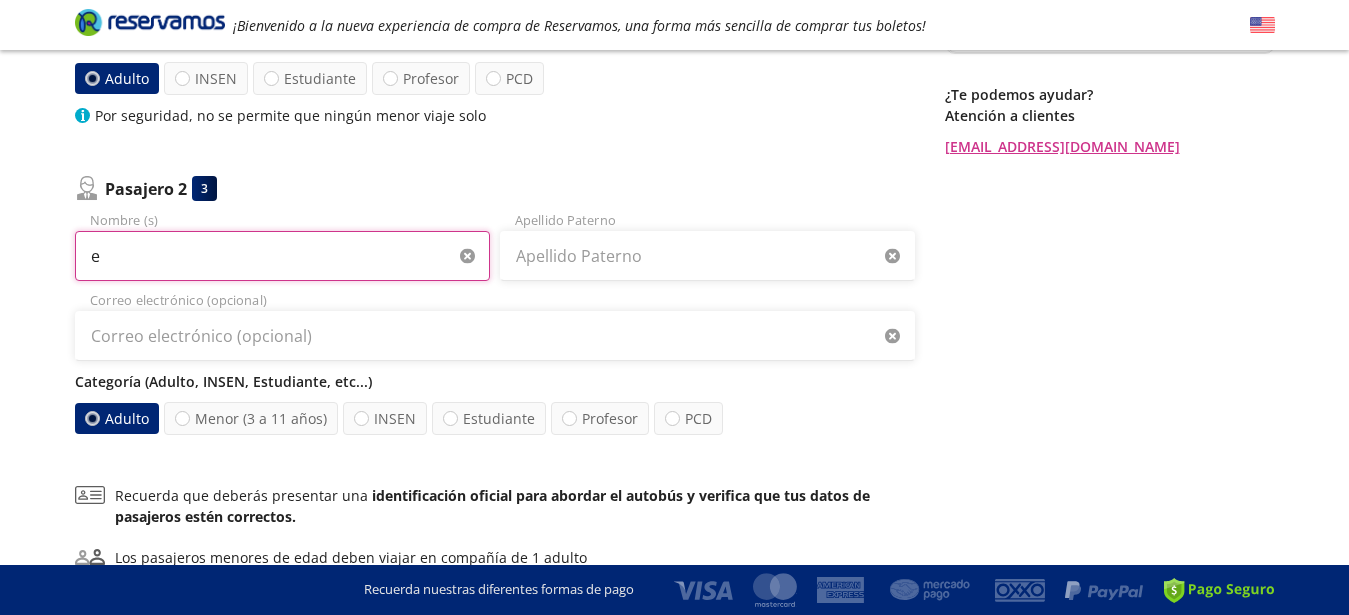 click on "e" at bounding box center (282, 256) 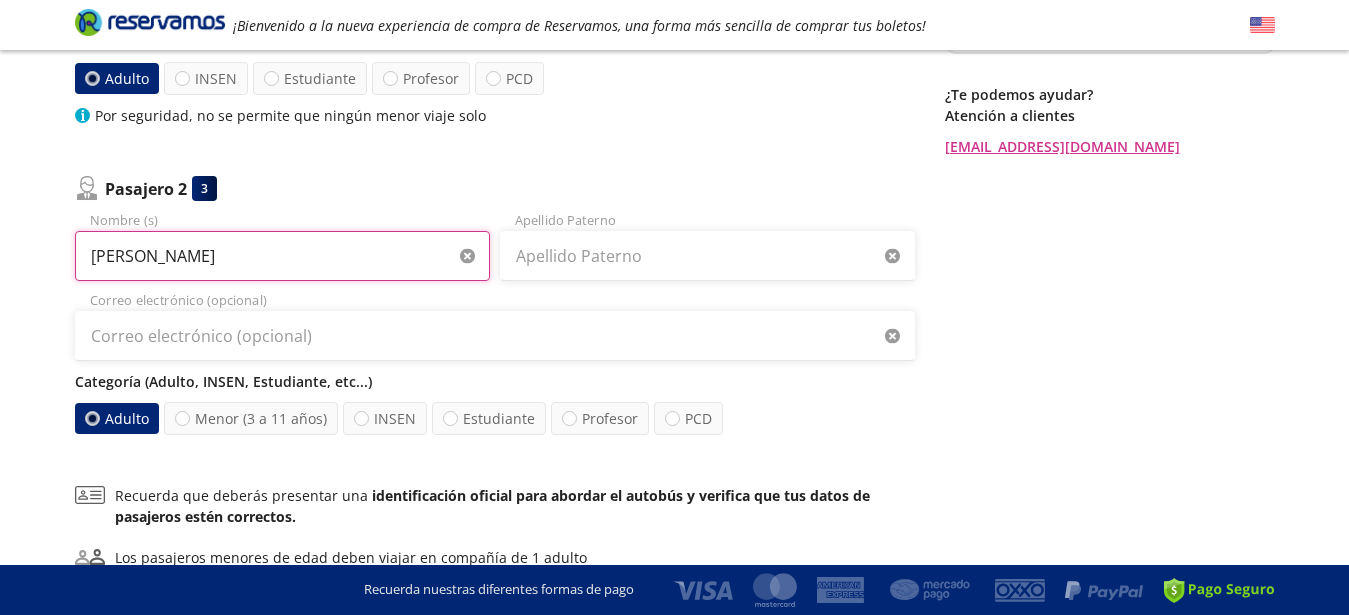 type on "[PERSON_NAME]" 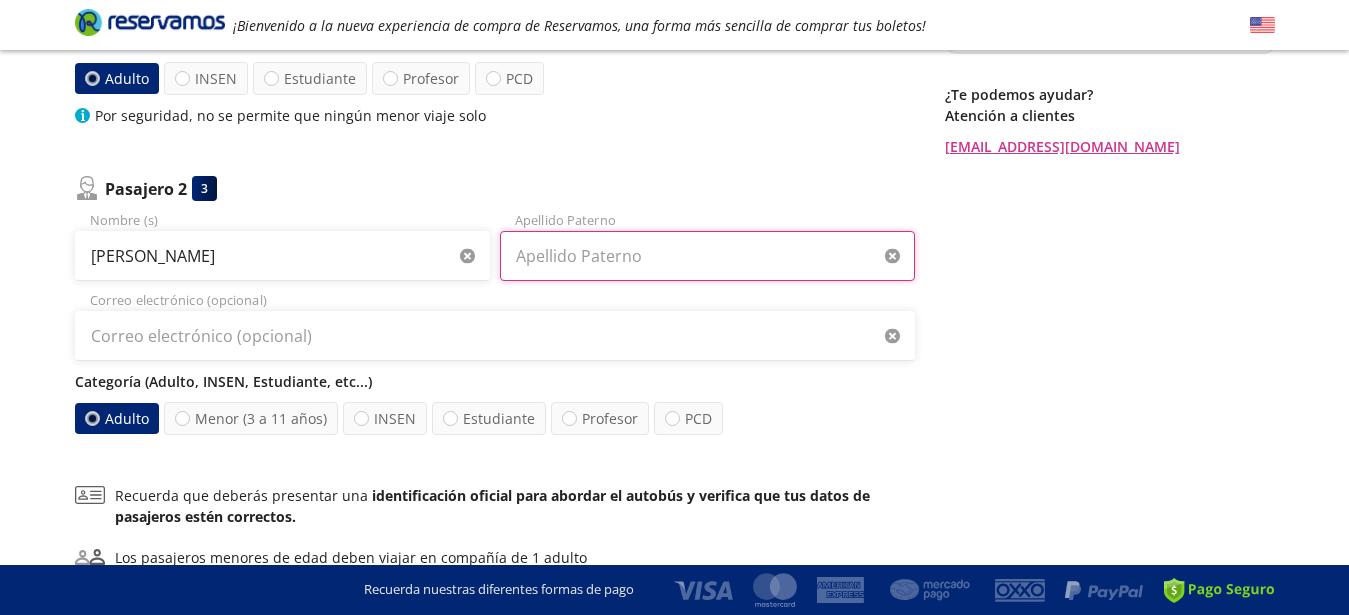 click on "Apellido Paterno" at bounding box center (707, 256) 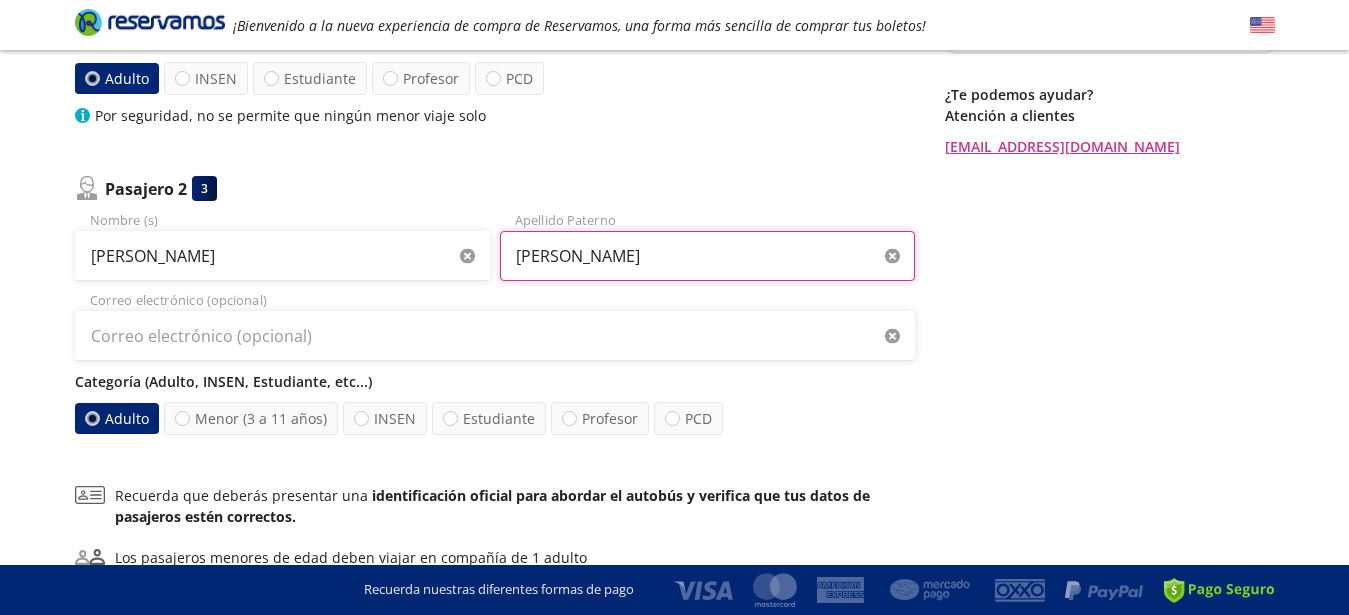 type on "[PERSON_NAME]" 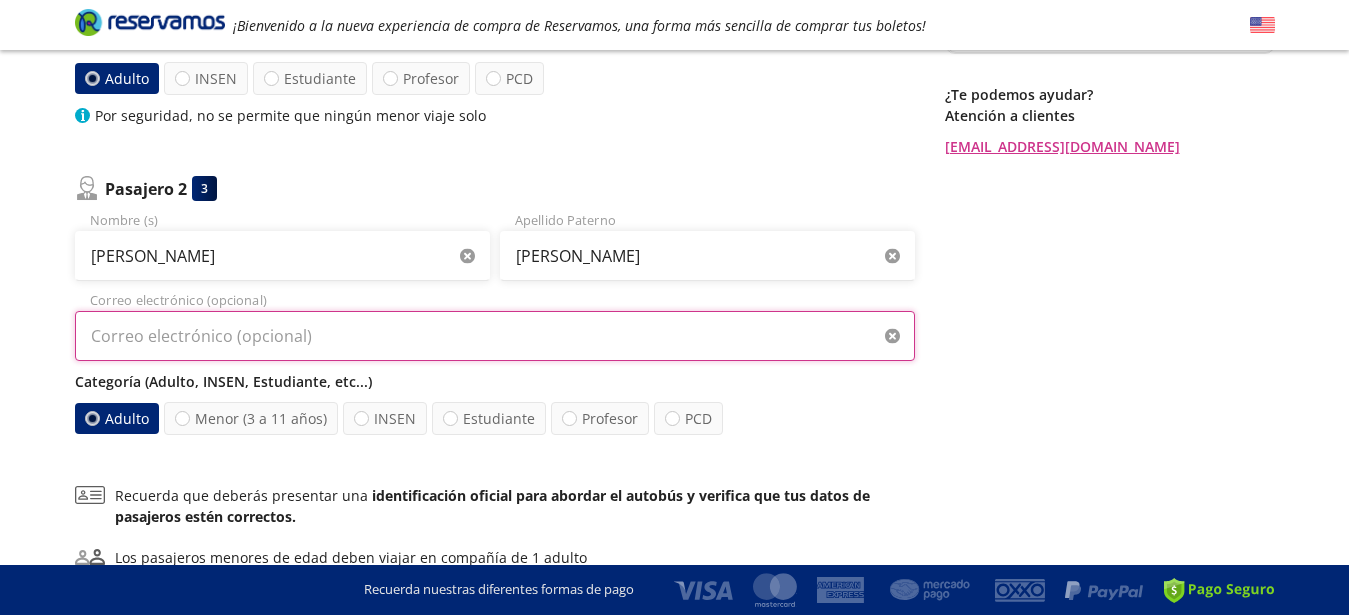 click on "Correo electrónico (opcional)" at bounding box center [495, 336] 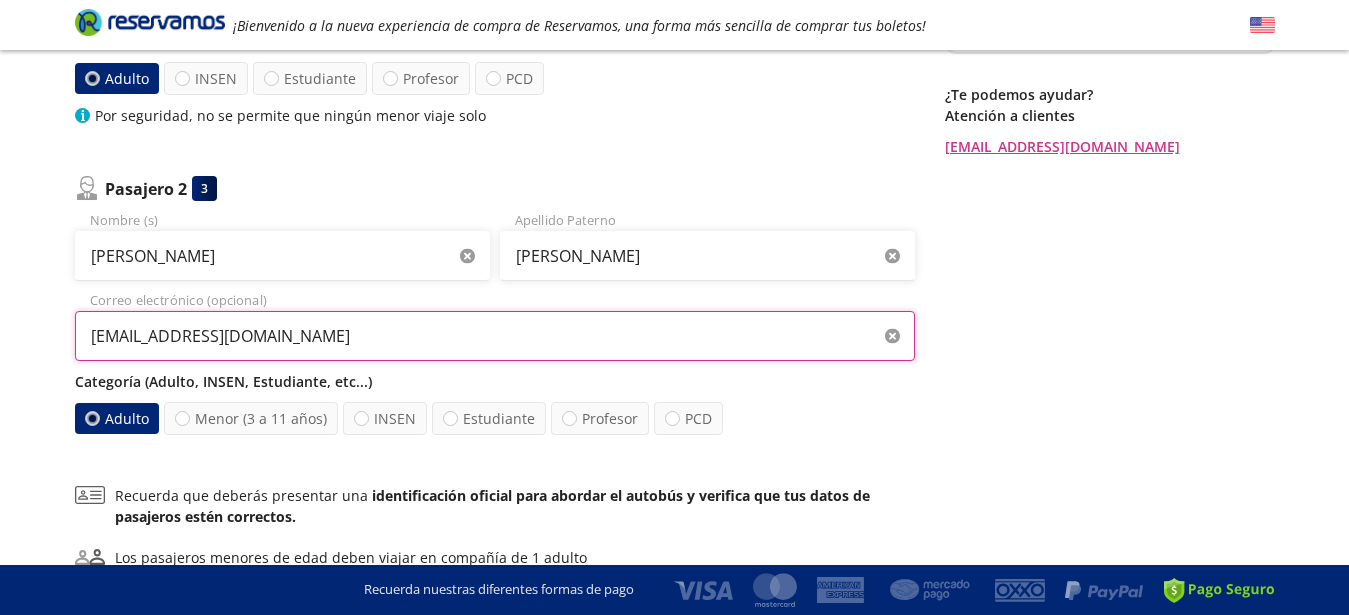 type on "[EMAIL_ADDRESS][DOMAIN_NAME]" 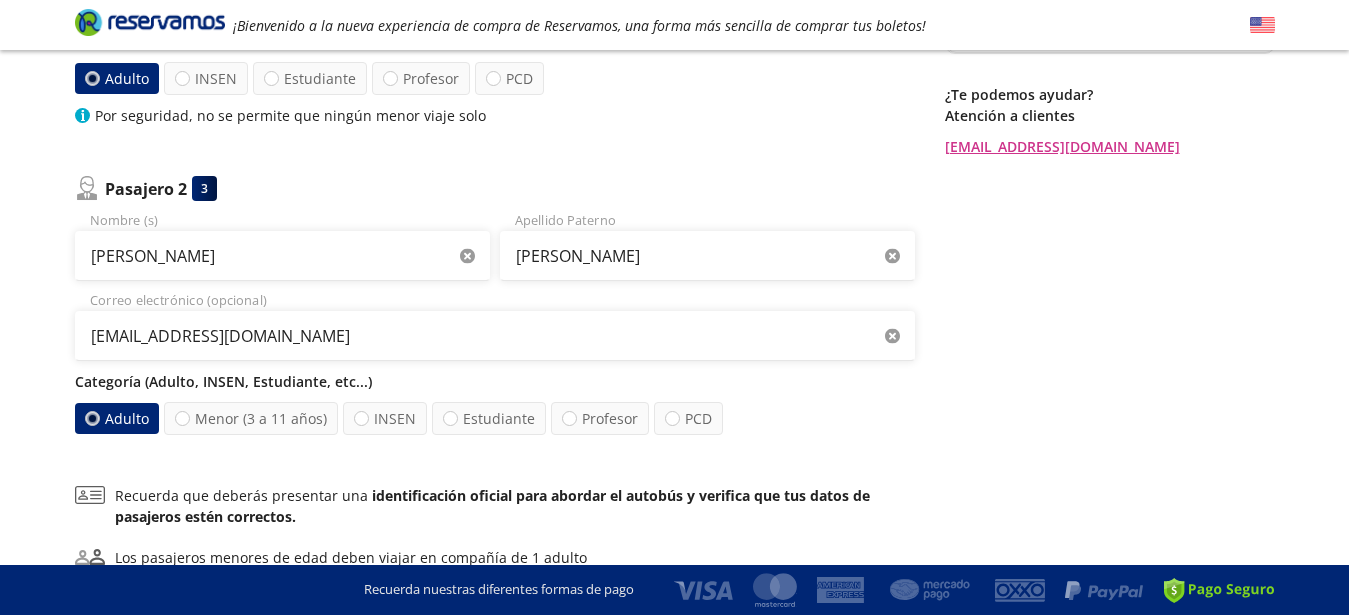 click on "Adulto Menor (3 a 11 años) INSEN Estudiante Profesor PCD" at bounding box center [495, 418] 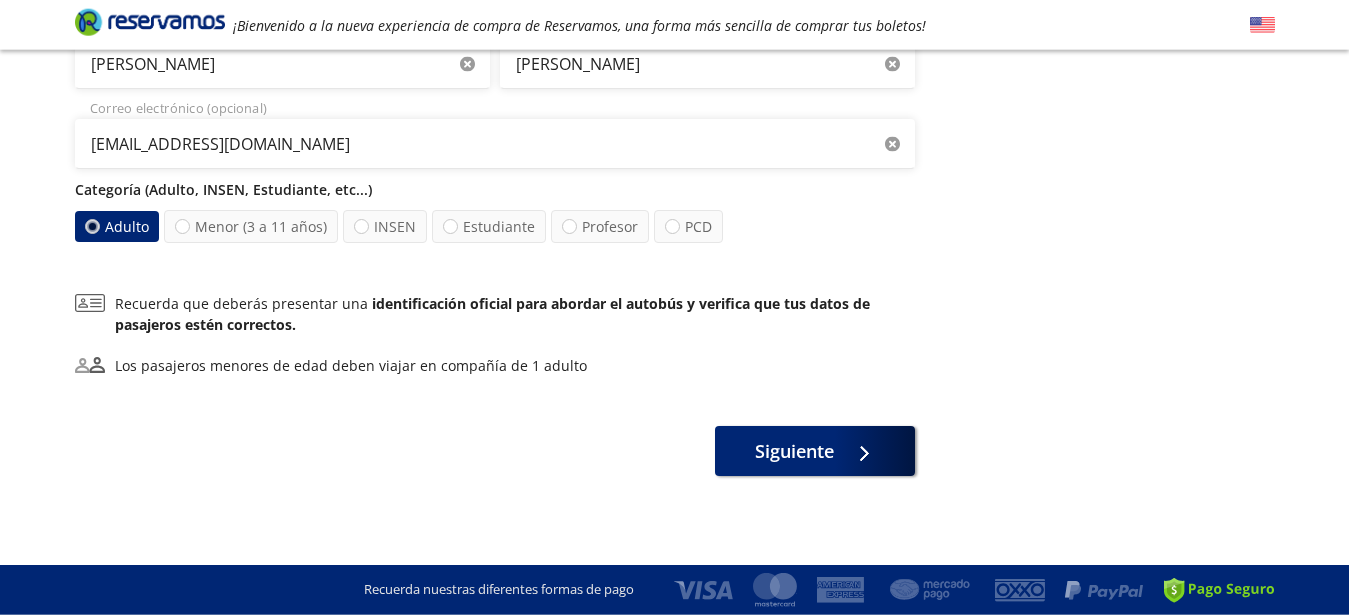 scroll, scrollTop: 602, scrollLeft: 0, axis: vertical 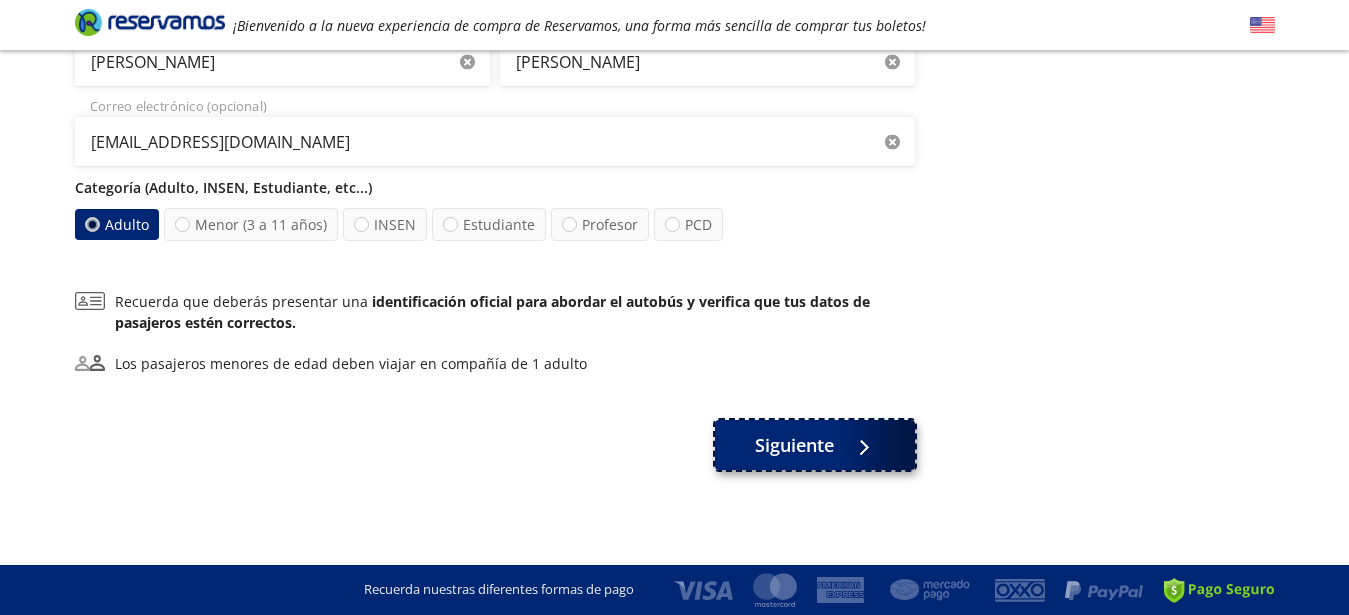 click on "Siguiente" at bounding box center (815, 445) 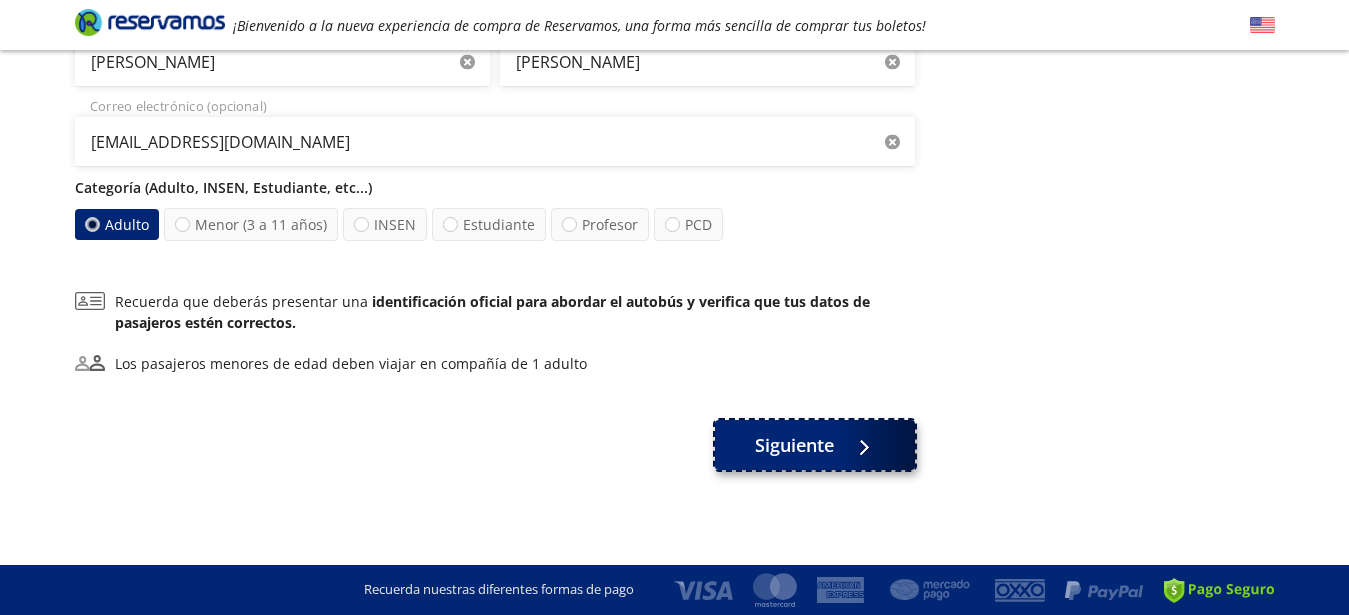 scroll, scrollTop: 0, scrollLeft: 0, axis: both 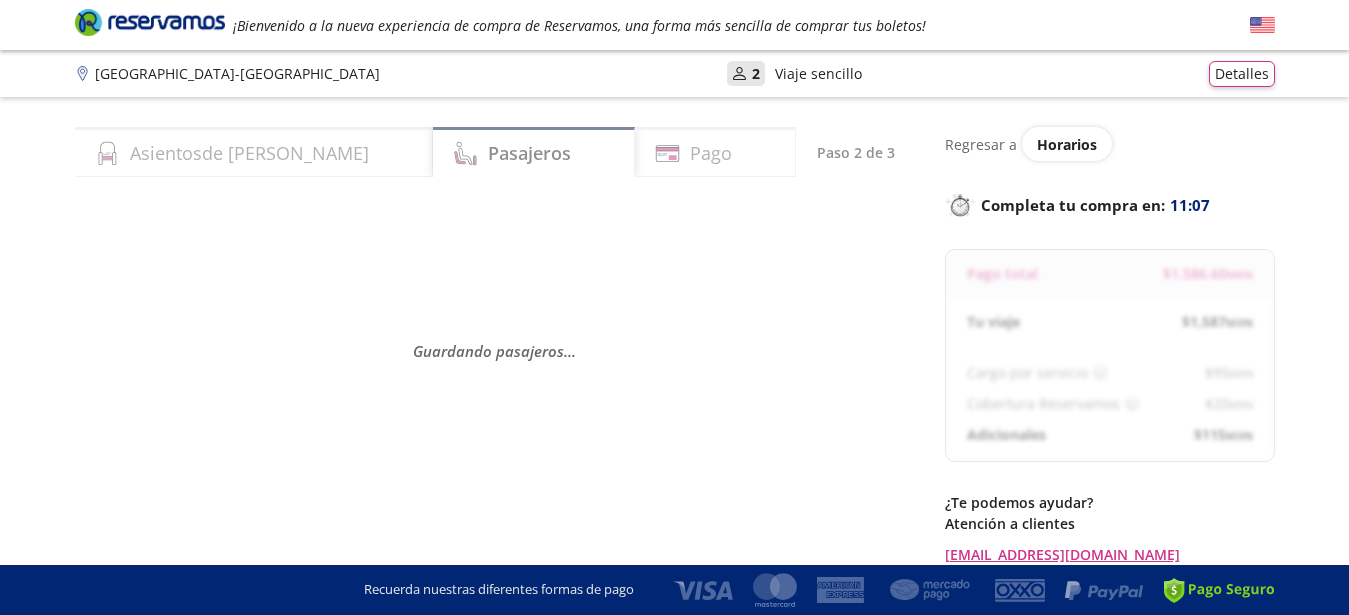 select on "MX" 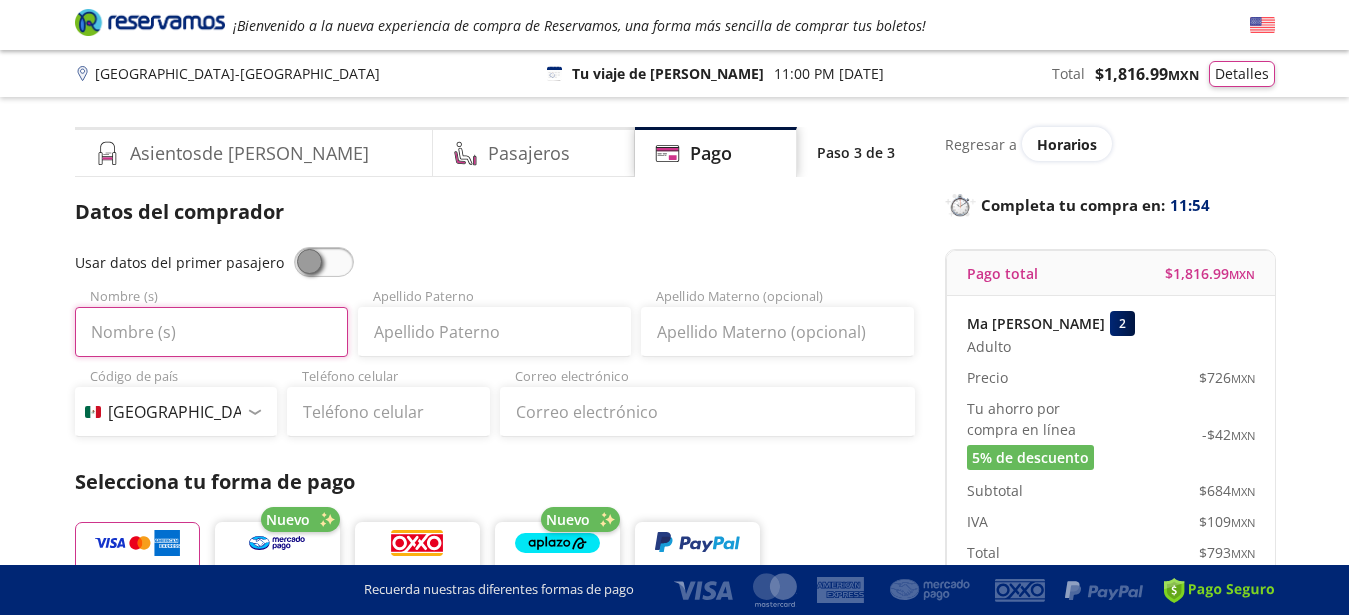 click on "Nombre (s)" at bounding box center (211, 332) 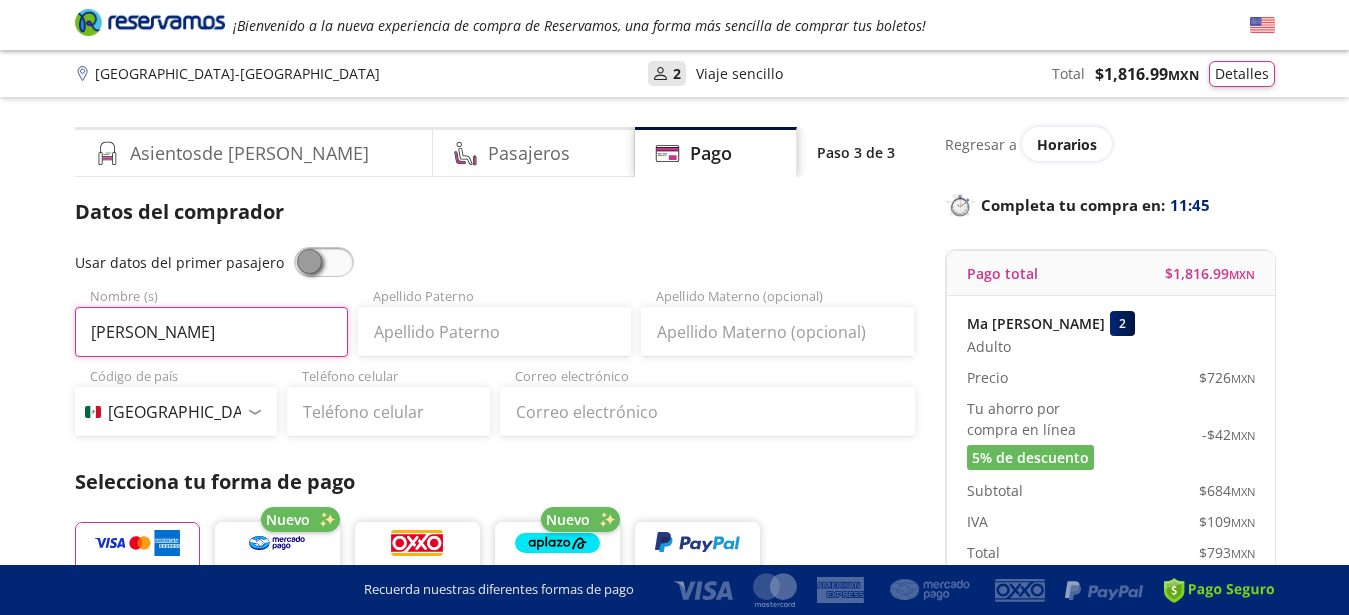 type on "[PERSON_NAME]" 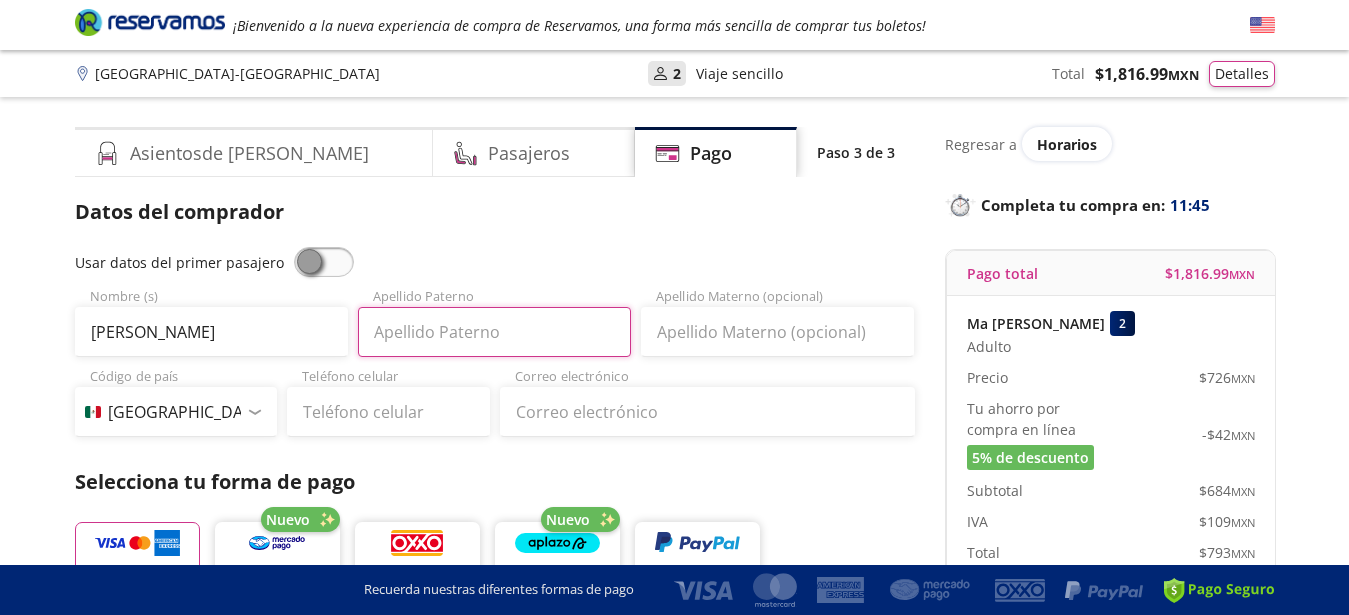 click on "Apellido Paterno" at bounding box center [494, 332] 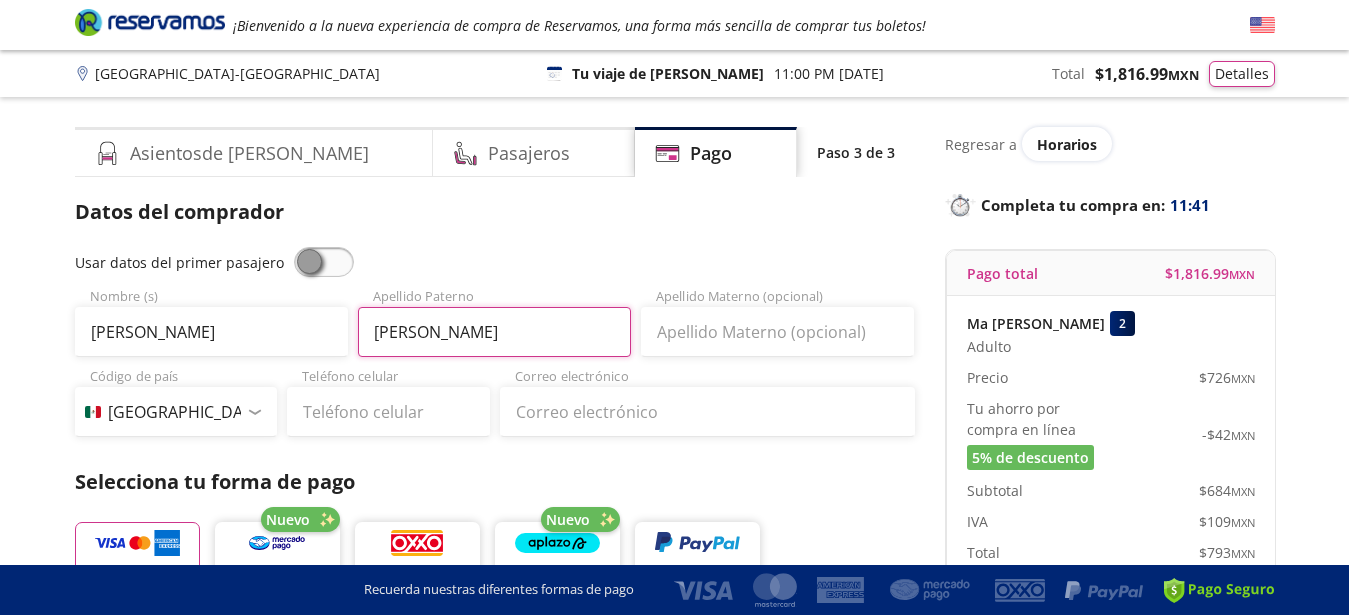 type on "[PERSON_NAME]" 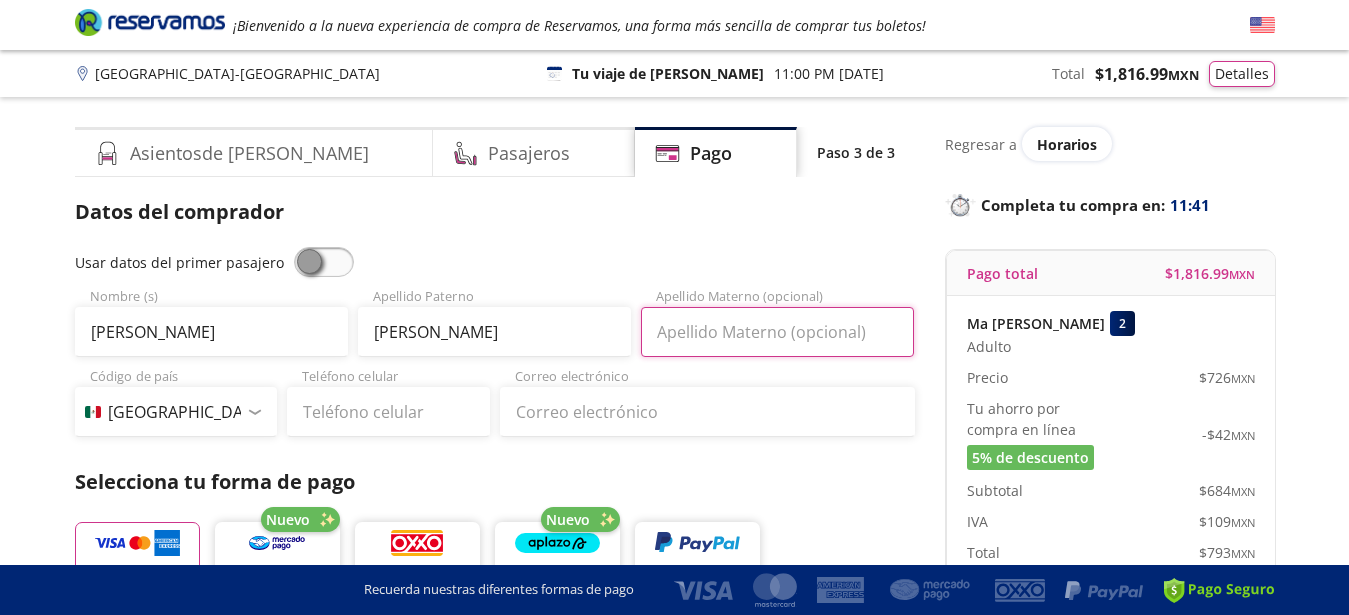 click on "Apellido Materno (opcional)" at bounding box center [777, 332] 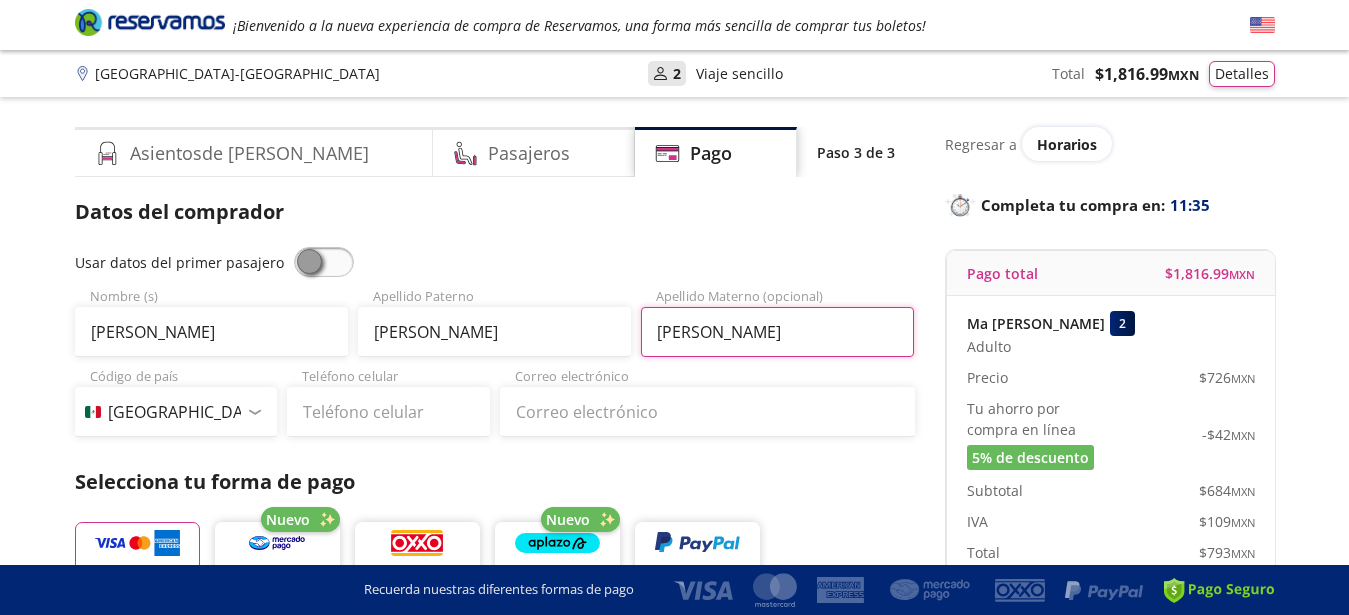 type on "[PERSON_NAME]" 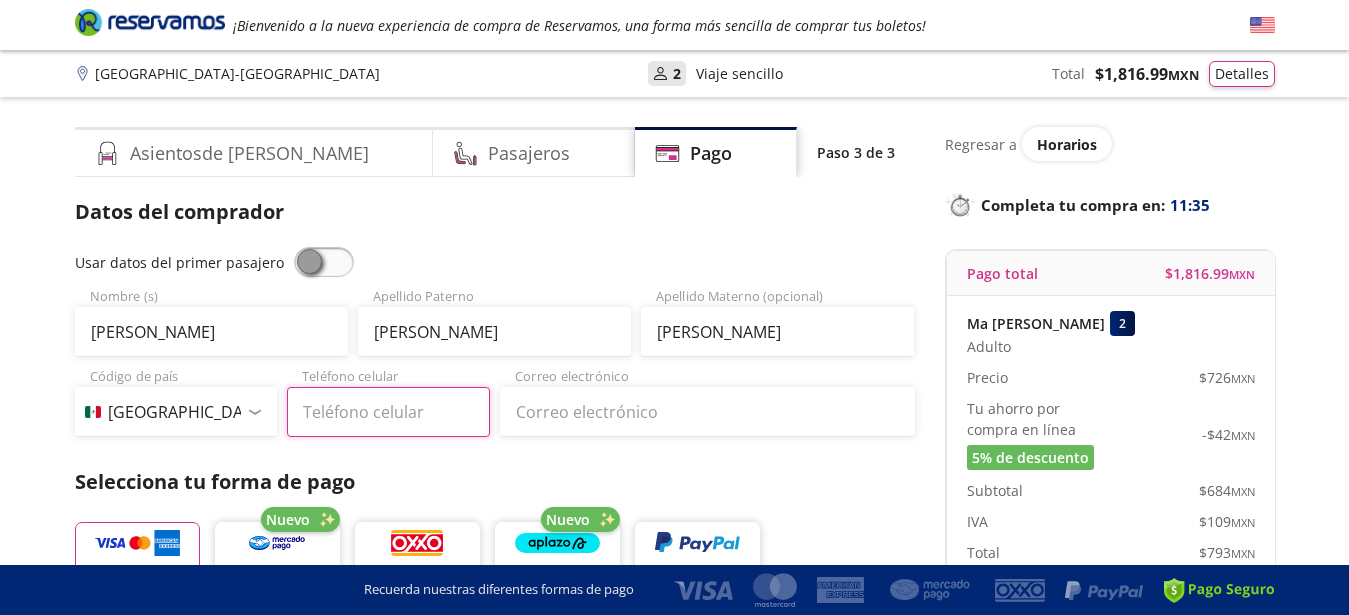 click on "Teléfono celular" at bounding box center [388, 412] 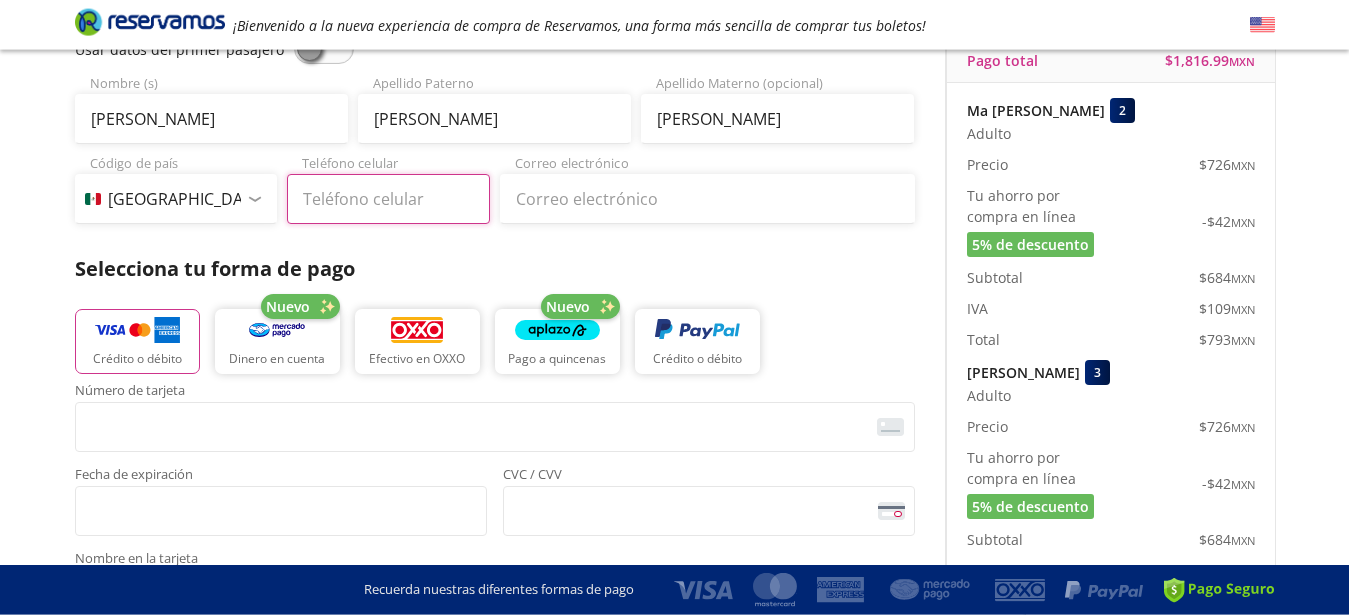 scroll, scrollTop: 240, scrollLeft: 0, axis: vertical 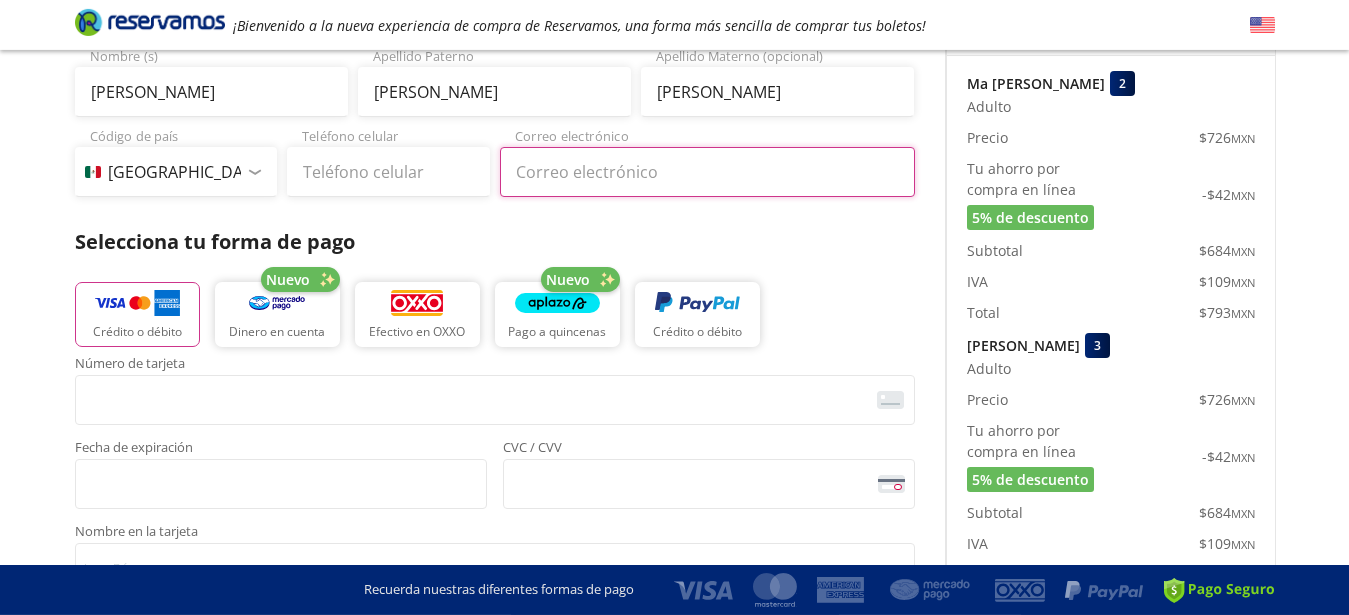 click on "Correo electrónico" at bounding box center (707, 172) 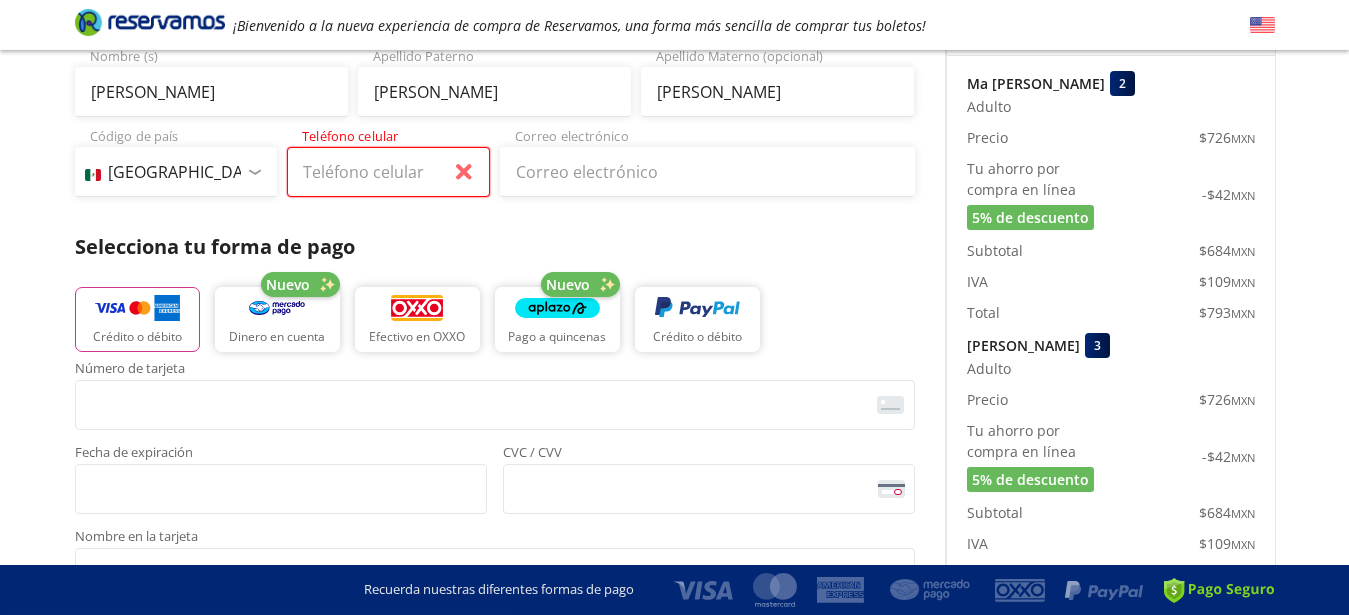 click on "Teléfono celular" at bounding box center [388, 172] 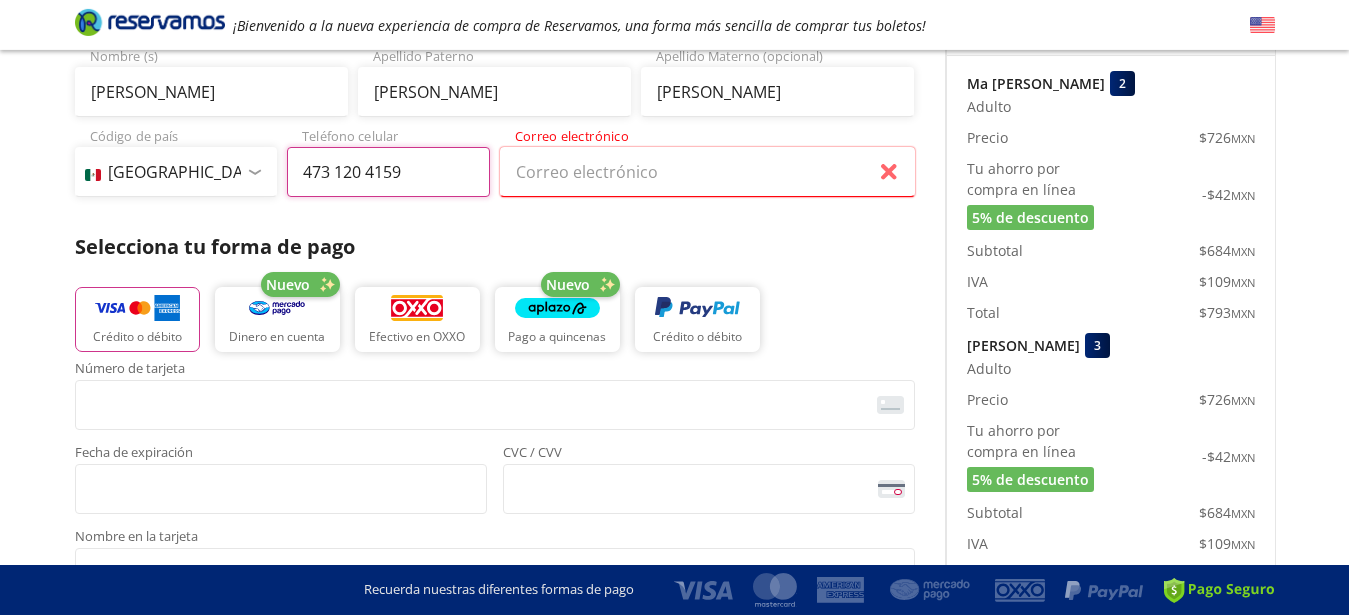type on "473 120 4159" 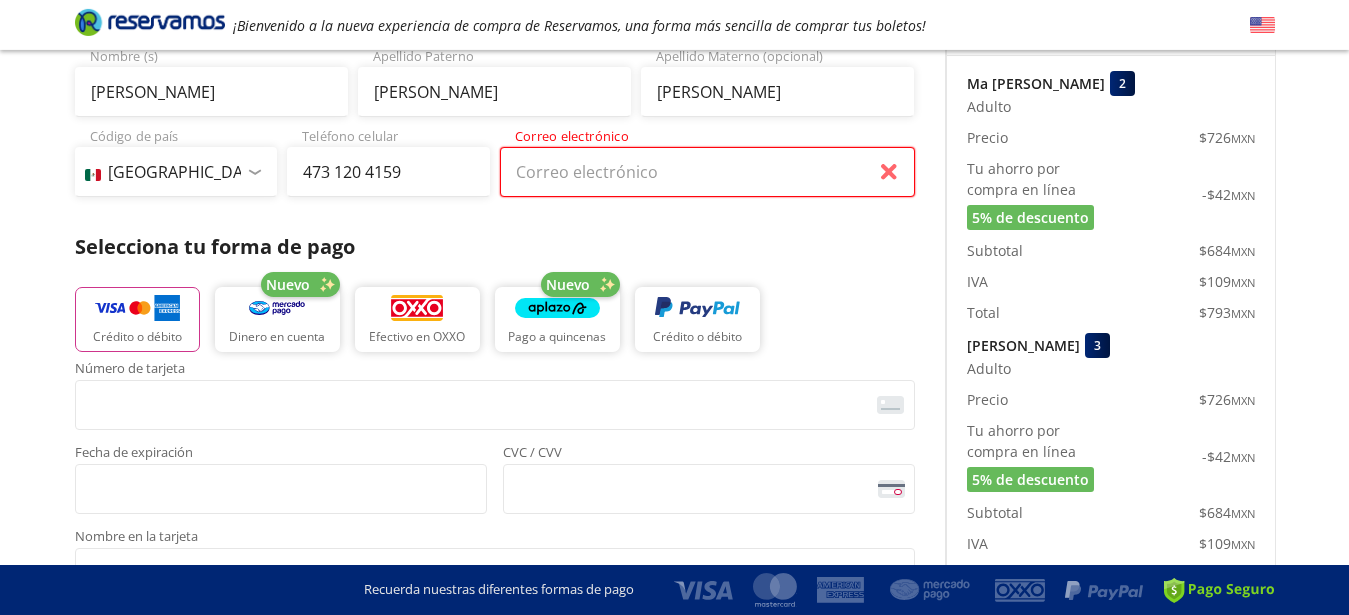 click on "Correo electrónico" at bounding box center [707, 172] 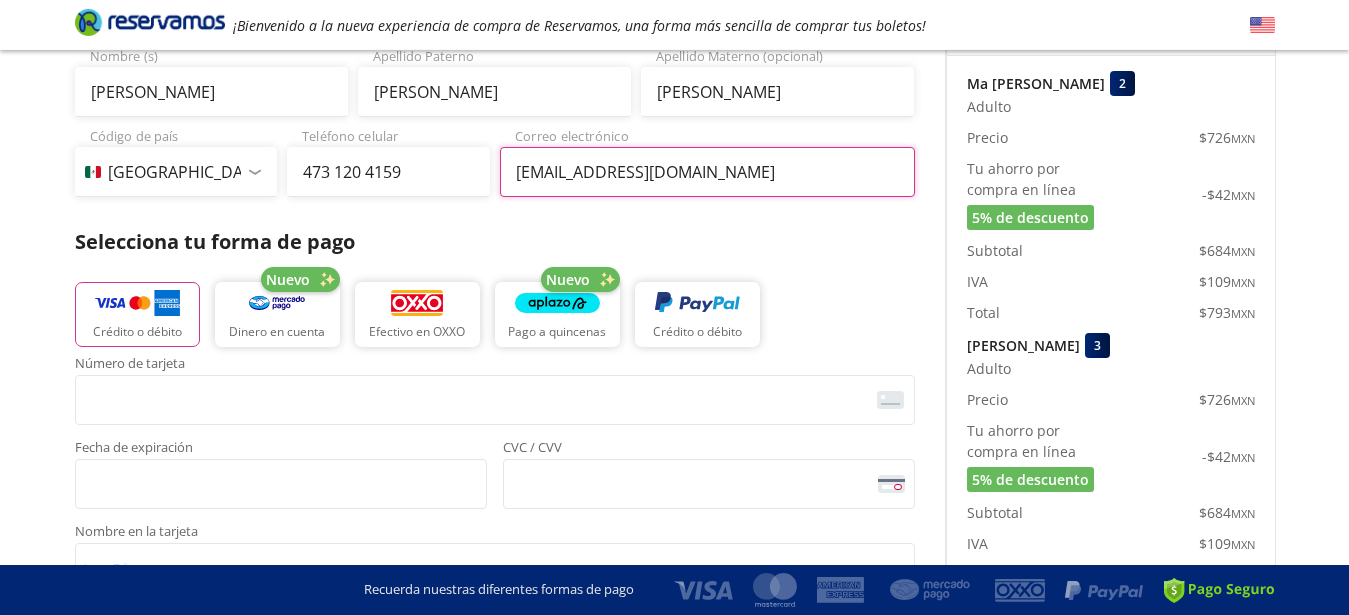type on "[EMAIL_ADDRESS][DOMAIN_NAME]" 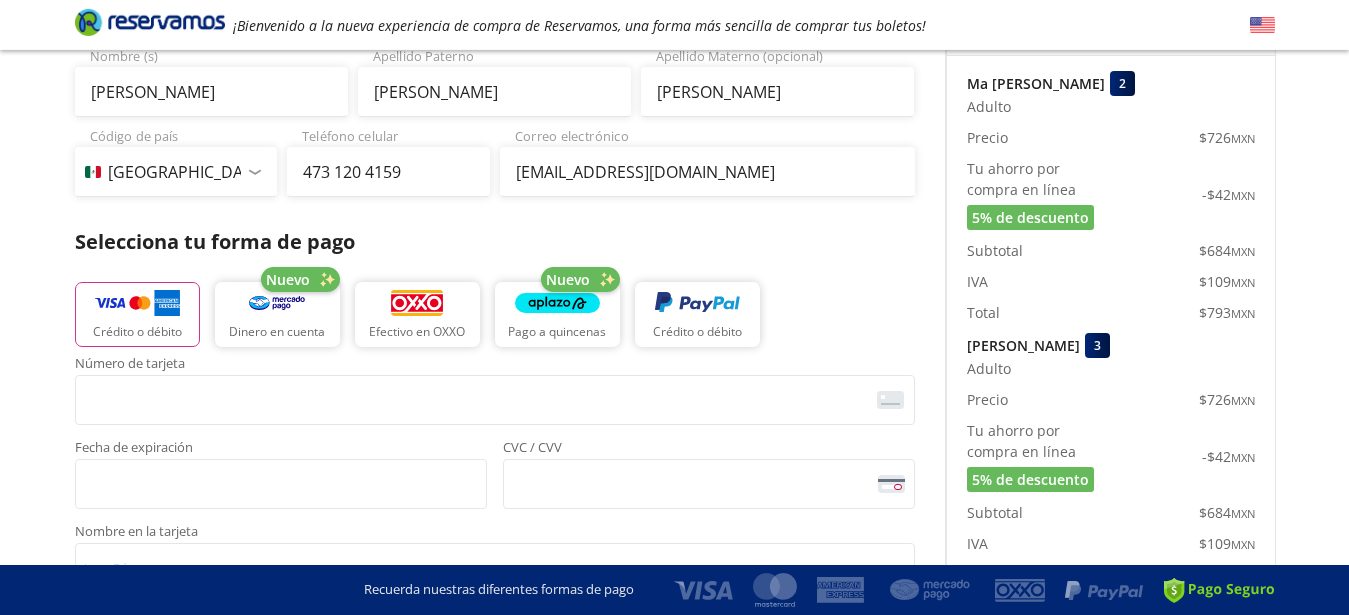 click on "Group 9 Created with Sketch. Pago [GEOGRAPHIC_DATA]  -  [GEOGRAPHIC_DATA] ¡Bienvenido a la nueva experiencia de compra de Reservamos, una forma más sencilla de comprar tus boletos! Completa tu compra en : 10:59 [GEOGRAPHIC_DATA]  -  [GEOGRAPHIC_DATA] User 2 Viaje sencillo Total $ 1,816.99  MXN Detalles Completa tu compra en : 10:59 Asientos  de [PERSON_NAME] Pago Paso 3 de 3 Servicios adicionales ¿Tienes un código de descuento? Aplicar Datos del comprador Usar datos del primer pasajero [PERSON_NAME] Nombre (s) [PERSON_NAME] Apellido Paterno [PERSON_NAME] Apellido Materno (opcional) Código de país [GEOGRAPHIC_DATA] +1 [GEOGRAPHIC_DATA] +52 [GEOGRAPHIC_DATA] +57 [GEOGRAPHIC_DATA] +55 [GEOGRAPHIC_DATA] +93 [GEOGRAPHIC_DATA] +355 [GEOGRAPHIC_DATA] +49 [GEOGRAPHIC_DATA] +376 [GEOGRAPHIC_DATA] +244 [GEOGRAPHIC_DATA] +1 [GEOGRAPHIC_DATA] +1 [GEOGRAPHIC_DATA] +966 [GEOGRAPHIC_DATA] +213 [GEOGRAPHIC_DATA] +54 [GEOGRAPHIC_DATA] +374 [GEOGRAPHIC_DATA] +297 [GEOGRAPHIC_DATA] +61 [GEOGRAPHIC_DATA] +43 [GEOGRAPHIC_DATA] +994 [GEOGRAPHIC_DATA] +1 [GEOGRAPHIC_DATA] +880 [GEOGRAPHIC_DATA] +1 [GEOGRAPHIC_DATA] +973 [GEOGRAPHIC_DATA] +32 [GEOGRAPHIC_DATA] +501 [GEOGRAPHIC_DATA] +229 [GEOGRAPHIC_DATA] +1 [GEOGRAPHIC_DATA] +375 [GEOGRAPHIC_DATA] +95 [GEOGRAPHIC_DATA] +591 [GEOGRAPHIC_DATA] +387 Botsuana +267 [US_STATE] +1" at bounding box center (674, 568) 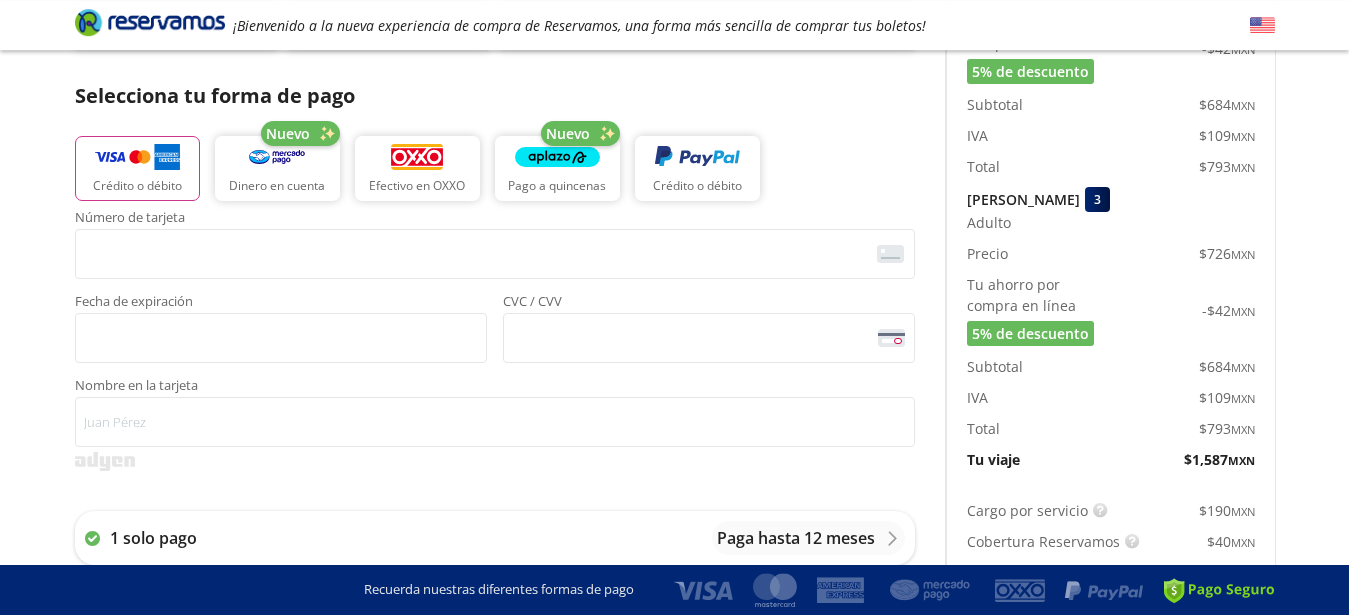 scroll, scrollTop: 393, scrollLeft: 0, axis: vertical 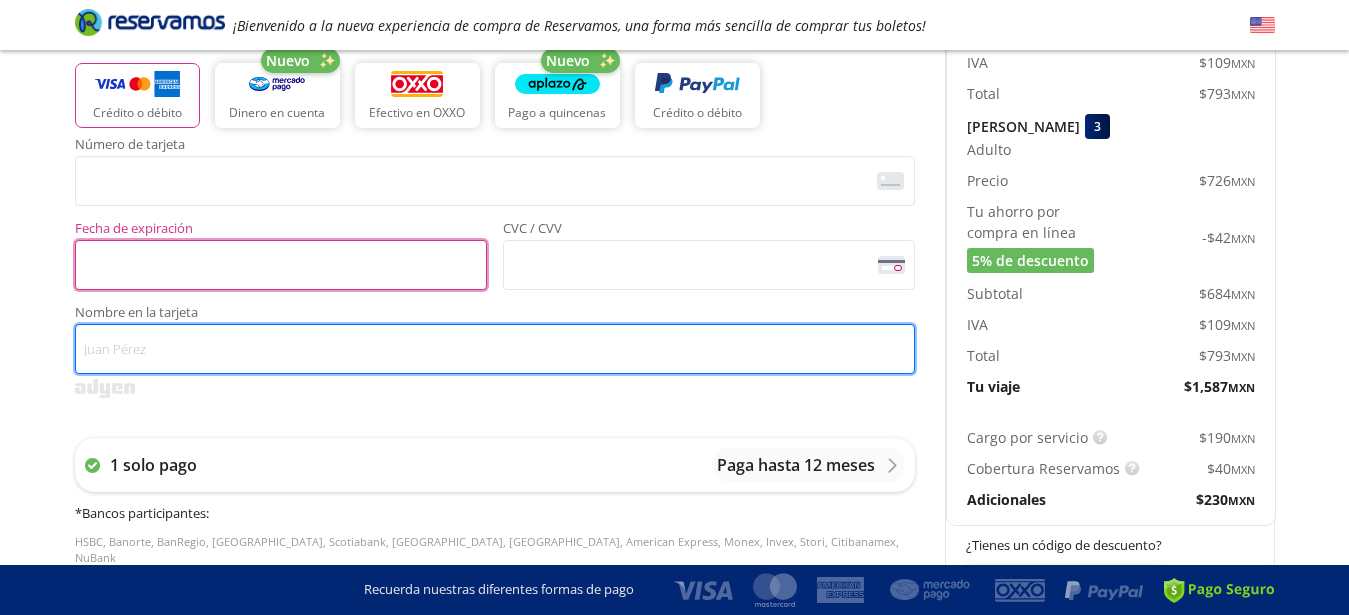 click on "Nombre en la tarjeta" at bounding box center [495, 349] 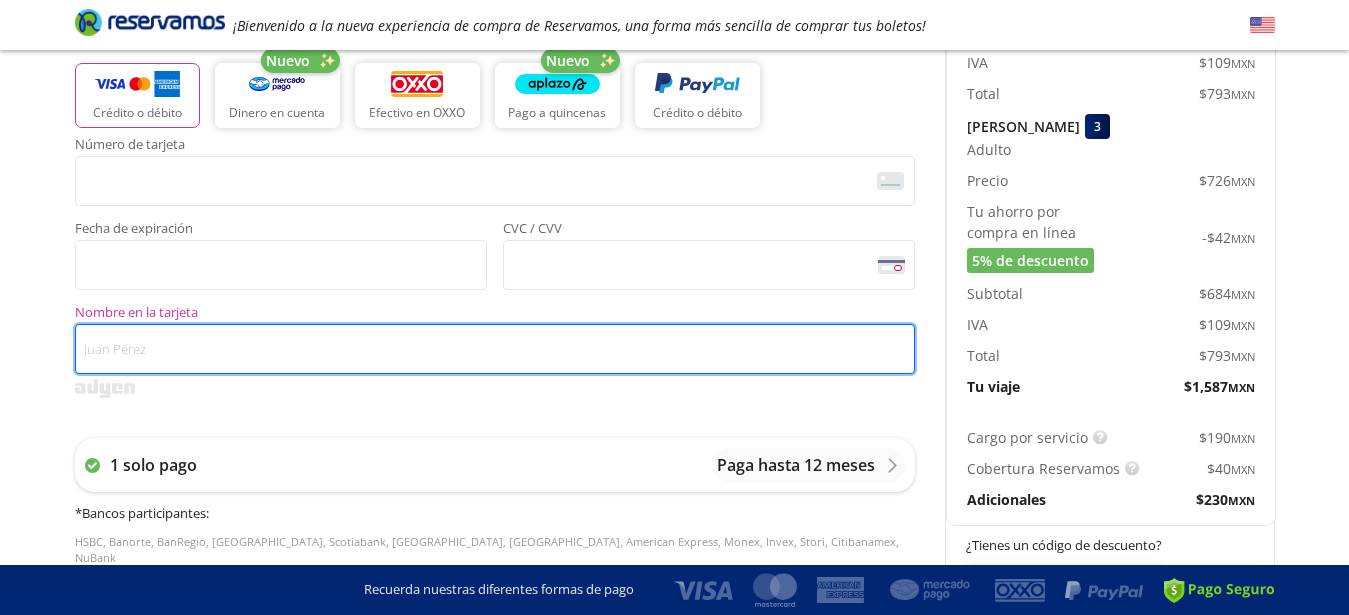 click on "Nombre en la tarjeta" at bounding box center [495, 349] 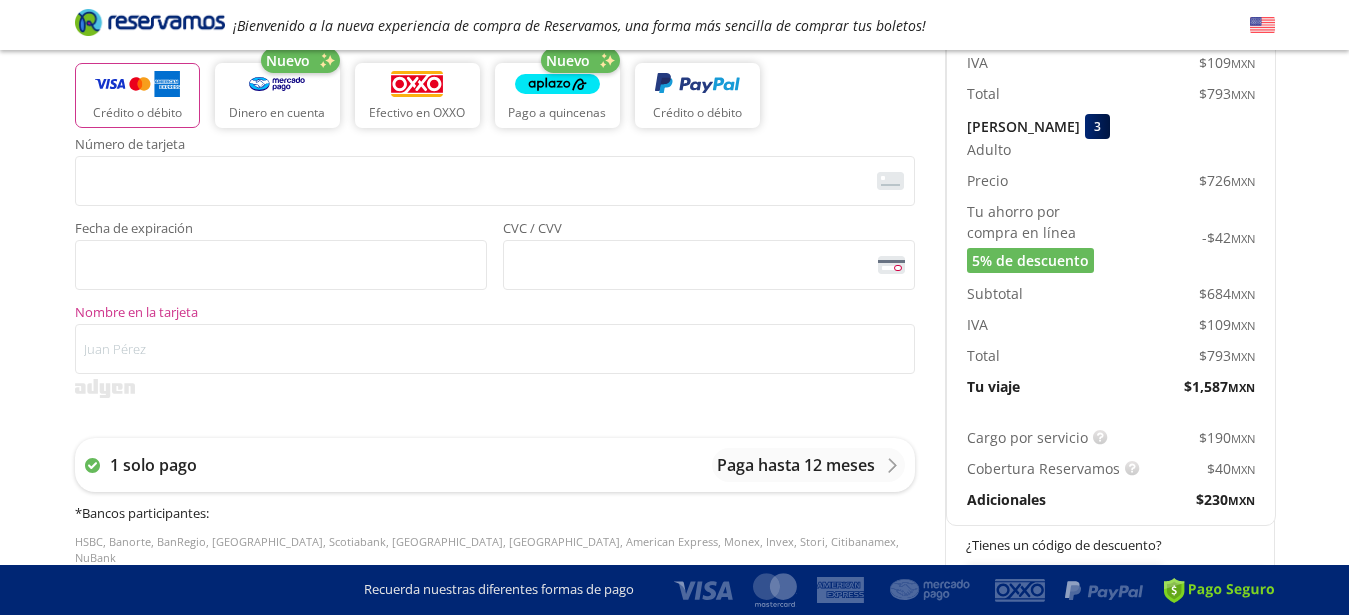 click on "Número de tarjeta <p>Your browser does not support iframes.</p> Fecha de expiración <p>Your browser does not support iframes.</p> CVC / CVV <p>Your browser does not support iframes.</p> Nombre en la tarjeta 1 solo pago Paga hasta 12 meses *  Bancos participantes : HSBC, Banorte, BanRegio, Inbursa, Scotiabank, Afirme, Santander, American Express, Monex, Invex, Stori, Citibanamex, NuBank * Por el momento no está disponible el pago a meses con BBVA" at bounding box center (495, 370) 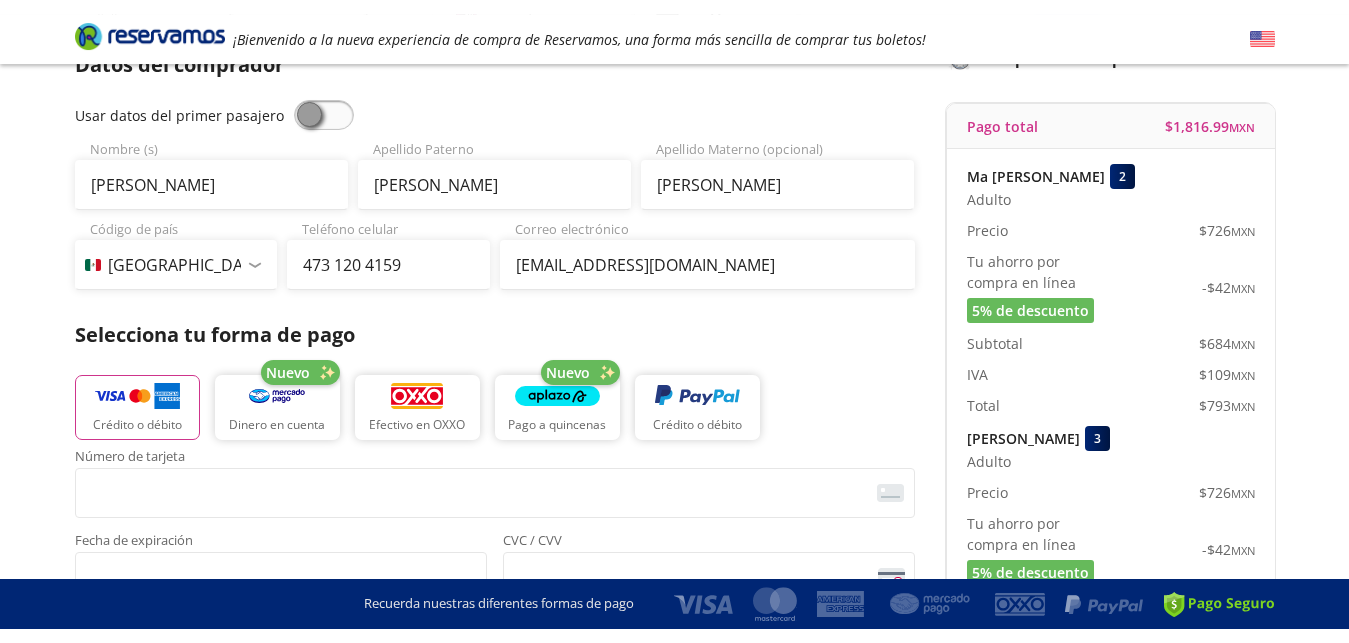 scroll, scrollTop: 194, scrollLeft: 0, axis: vertical 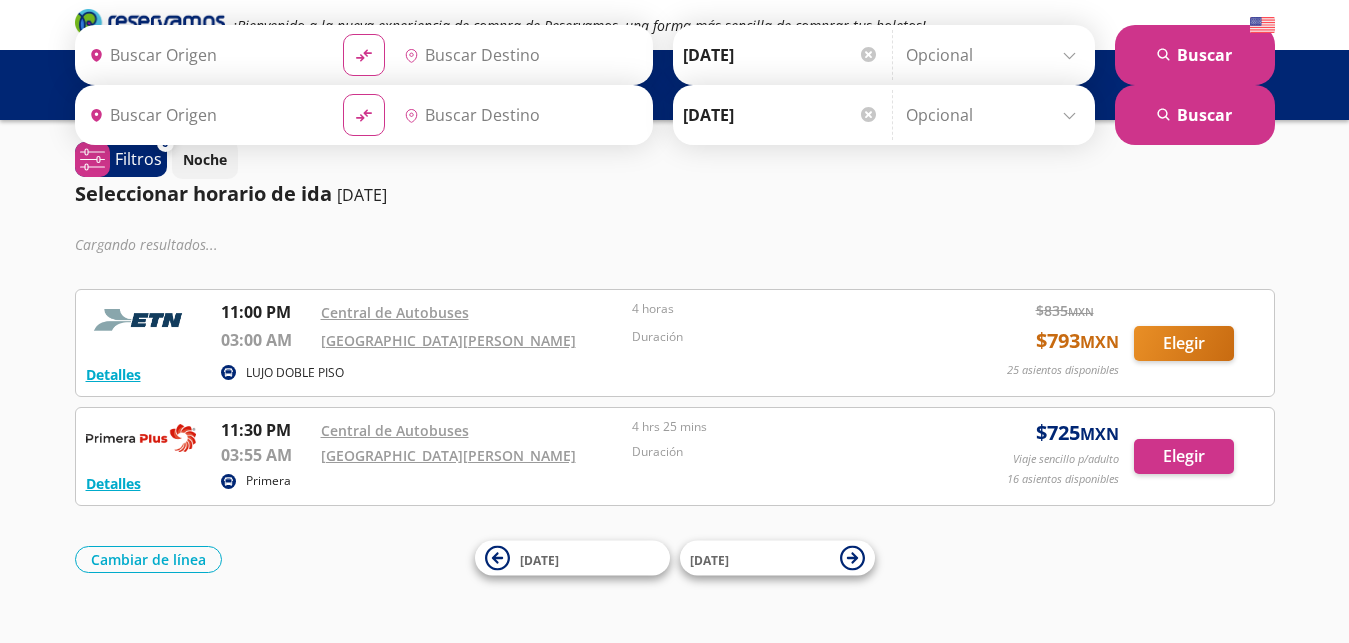 type on "Central de Autobuses, [GEOGRAPHIC_DATA]" 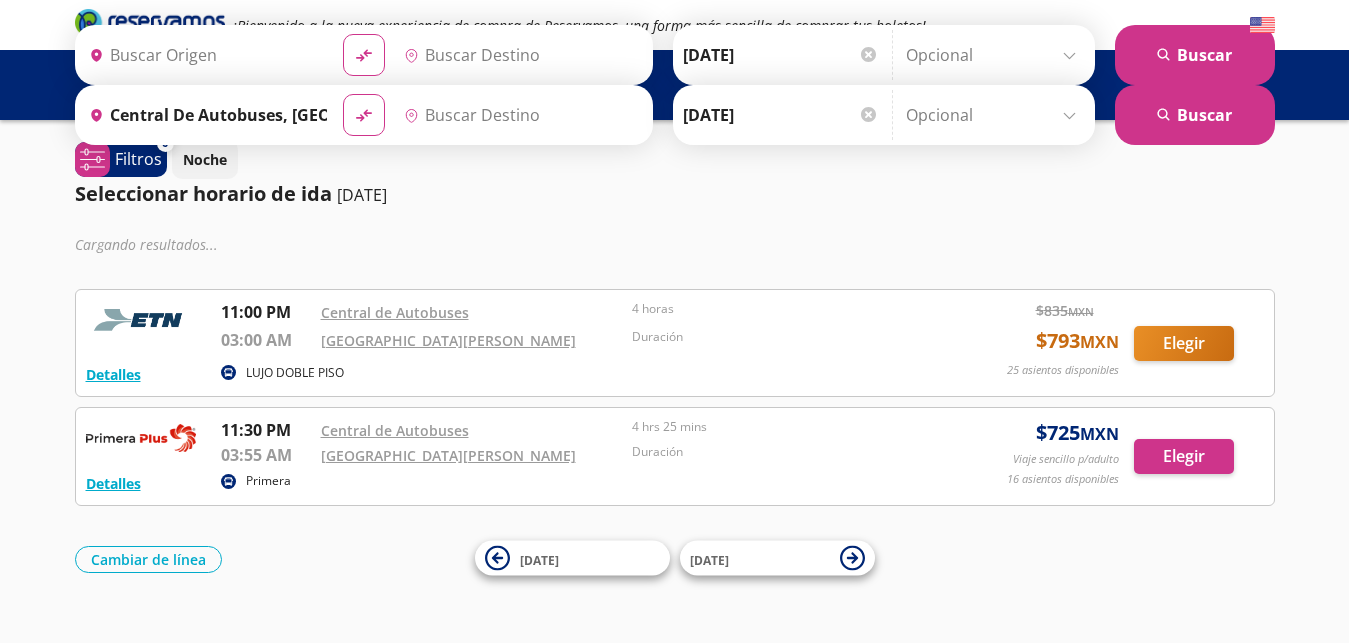 type on "[GEOGRAPHIC_DATA][PERSON_NAME], [GEOGRAPHIC_DATA]" 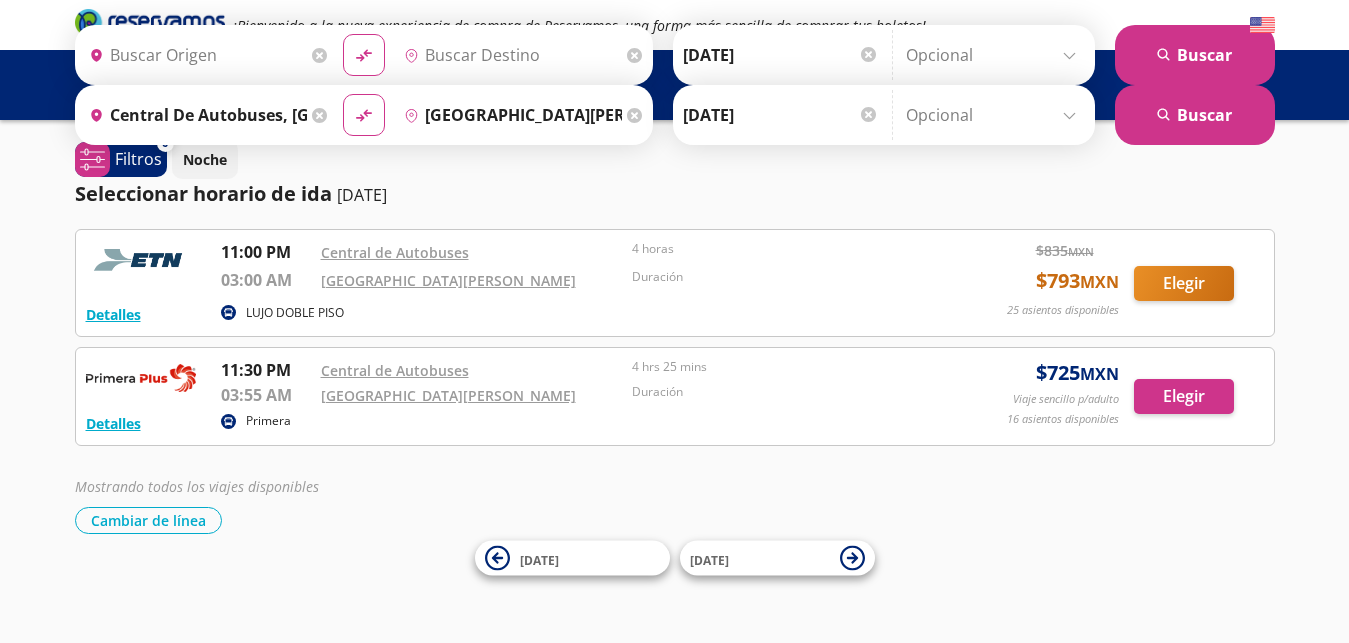 type on "Central de Autobuses, [GEOGRAPHIC_DATA]" 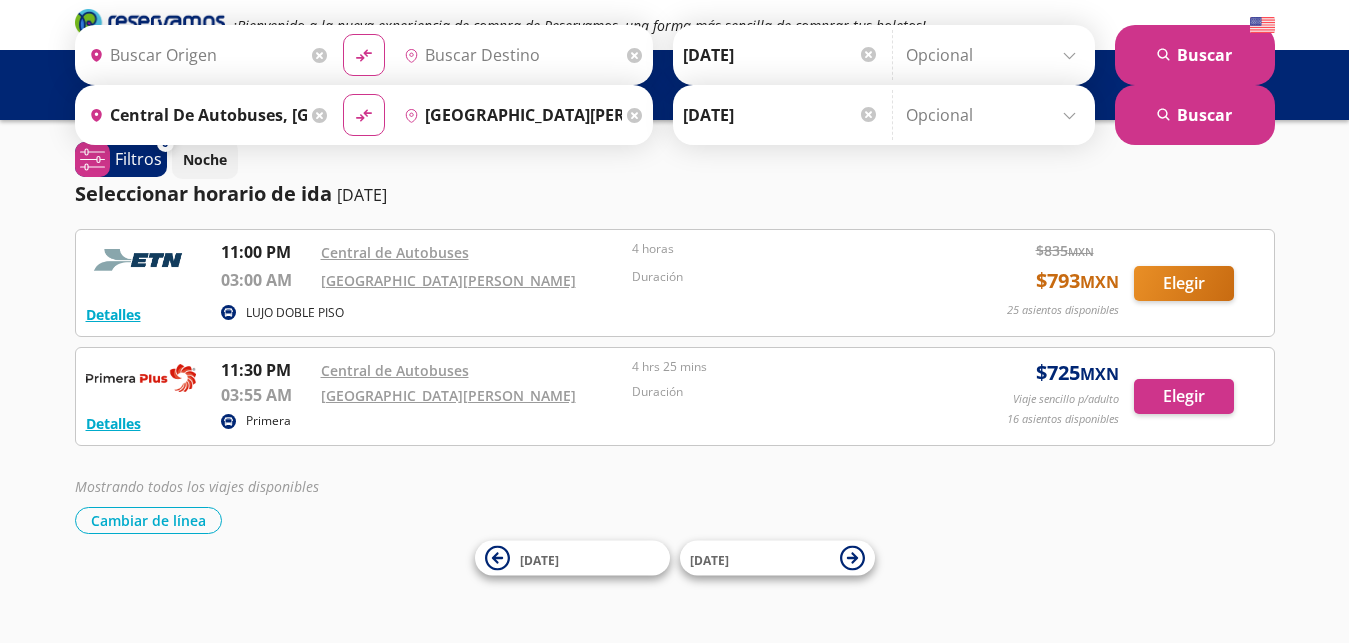 type on "[GEOGRAPHIC_DATA][PERSON_NAME], [GEOGRAPHIC_DATA]" 